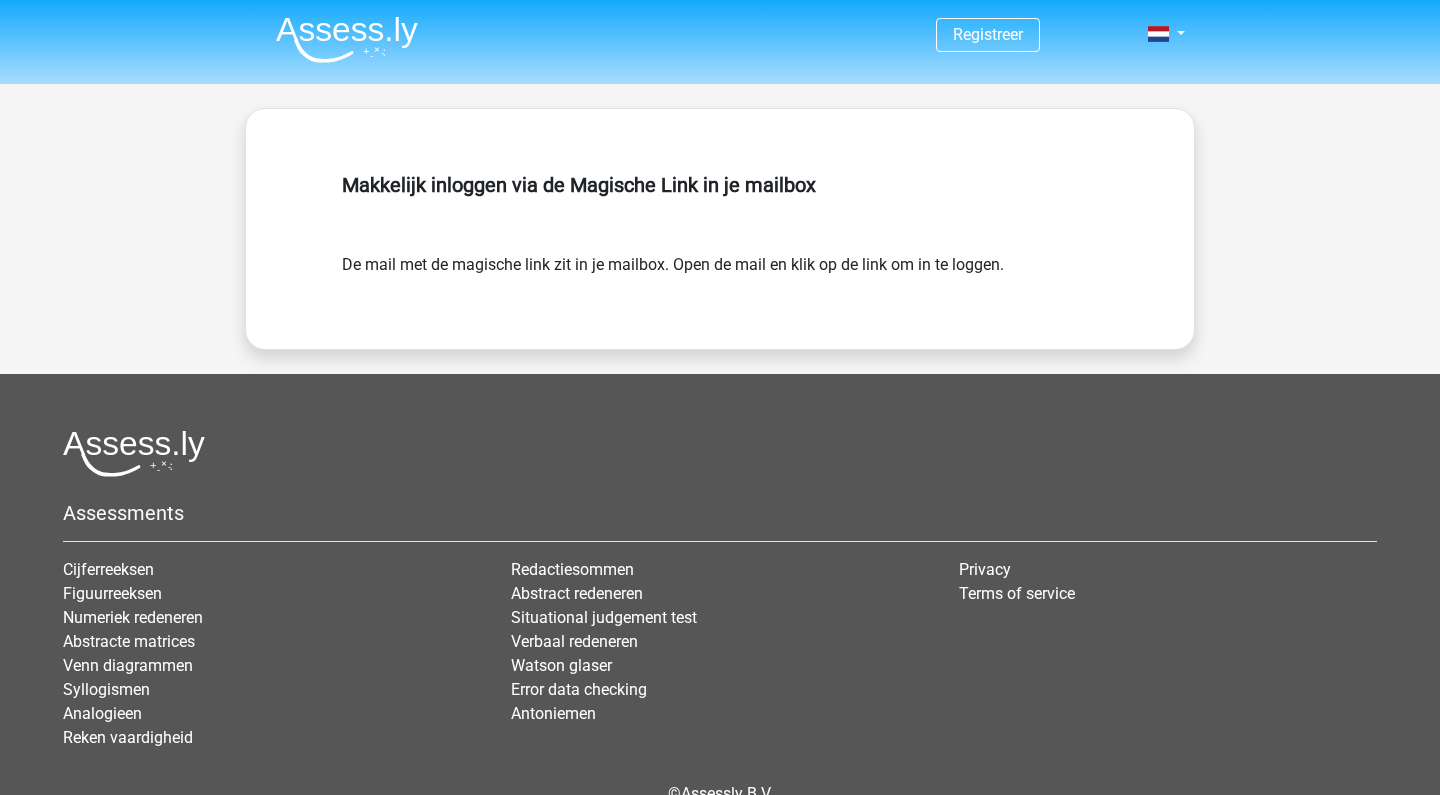 scroll, scrollTop: 0, scrollLeft: 0, axis: both 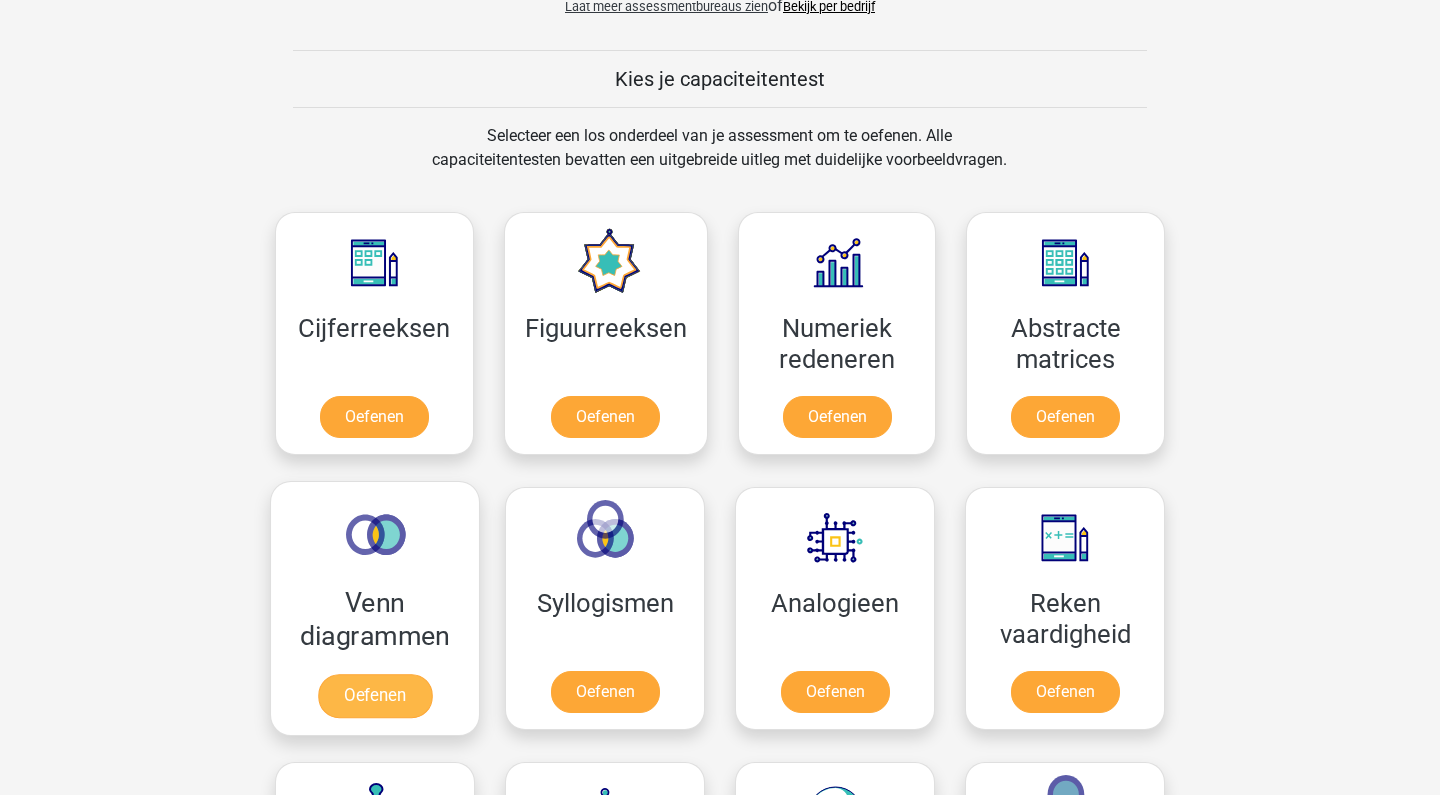 click on "Oefenen" at bounding box center (375, 696) 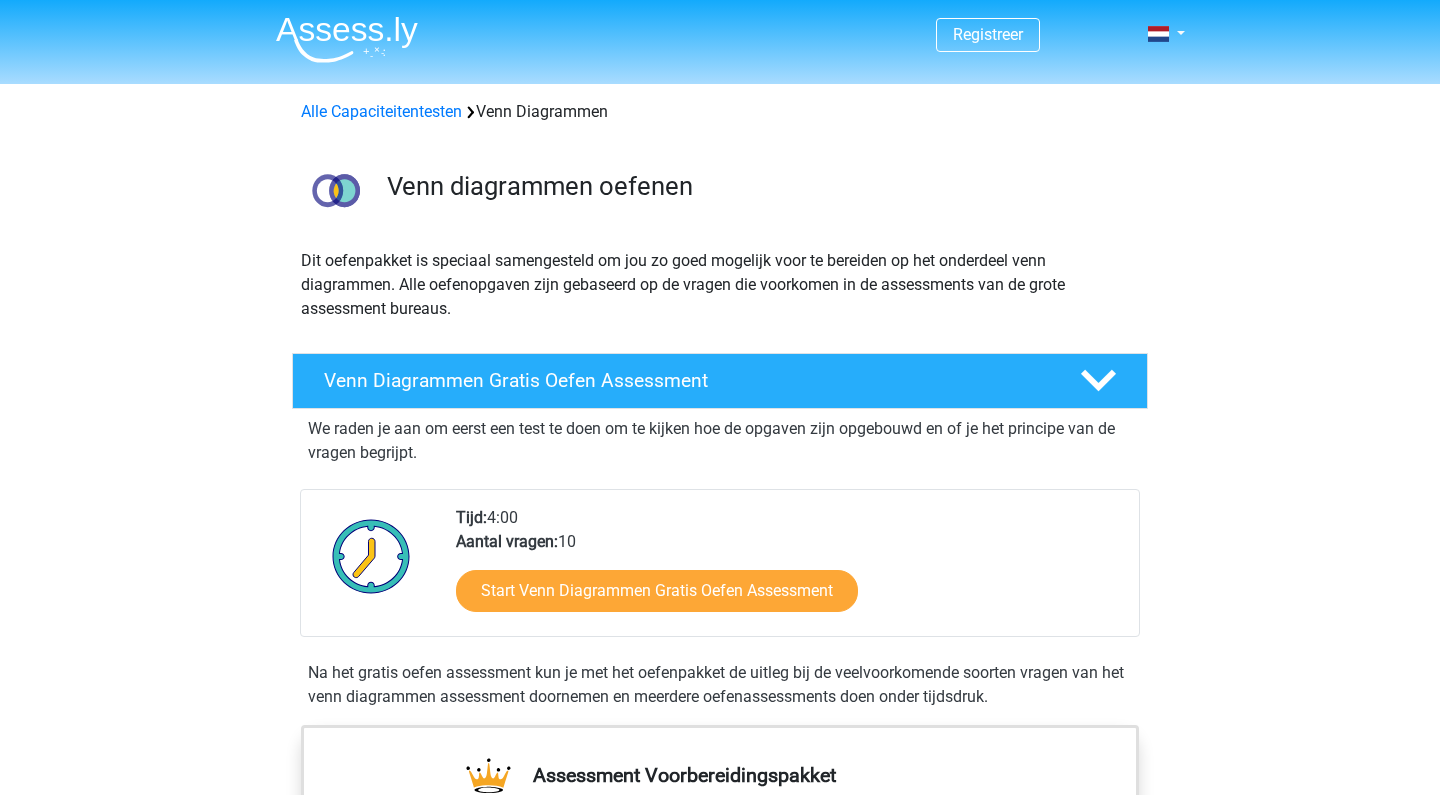 scroll, scrollTop: 34, scrollLeft: 0, axis: vertical 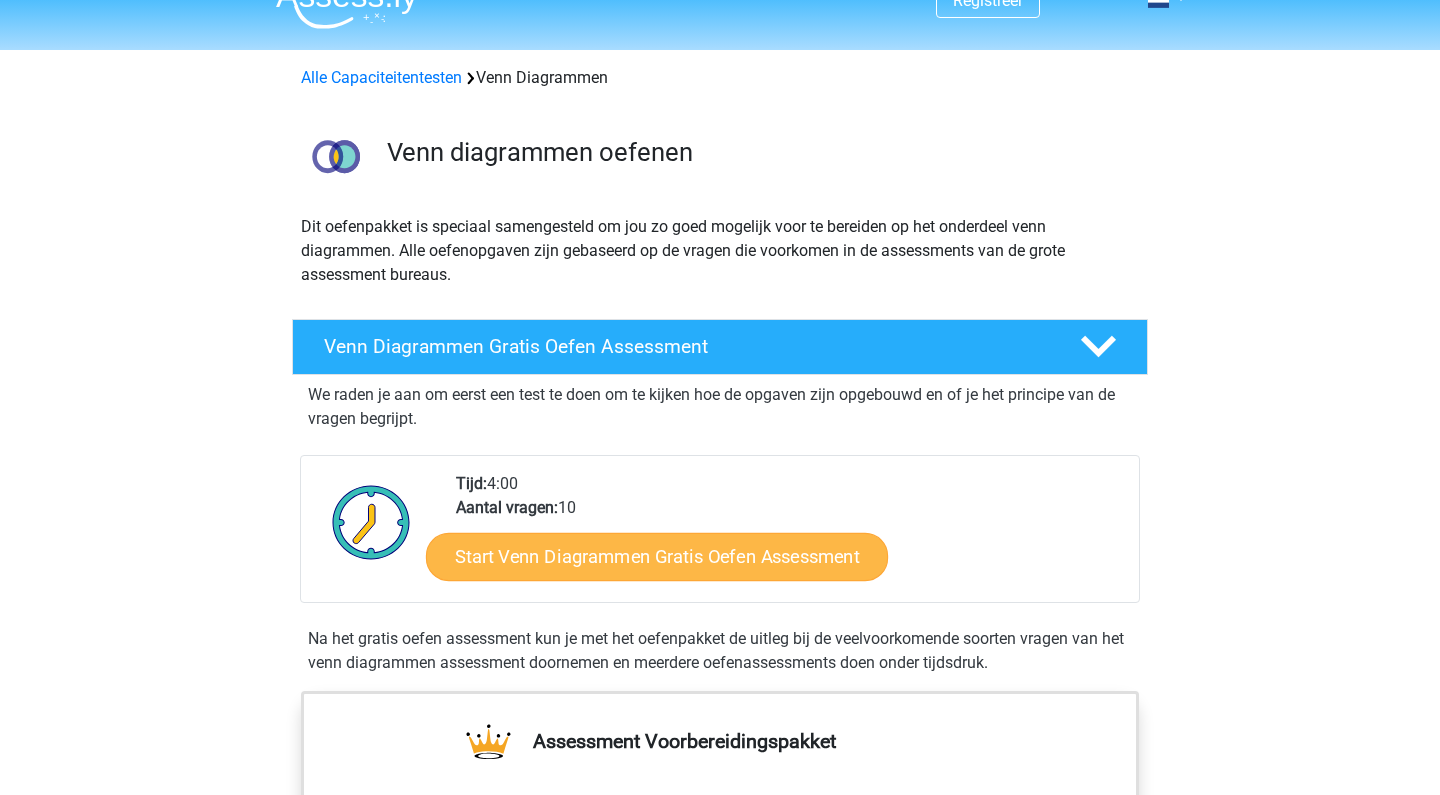 click on "Start Venn Diagrammen
Gratis Oefen Assessment" at bounding box center (657, 557) 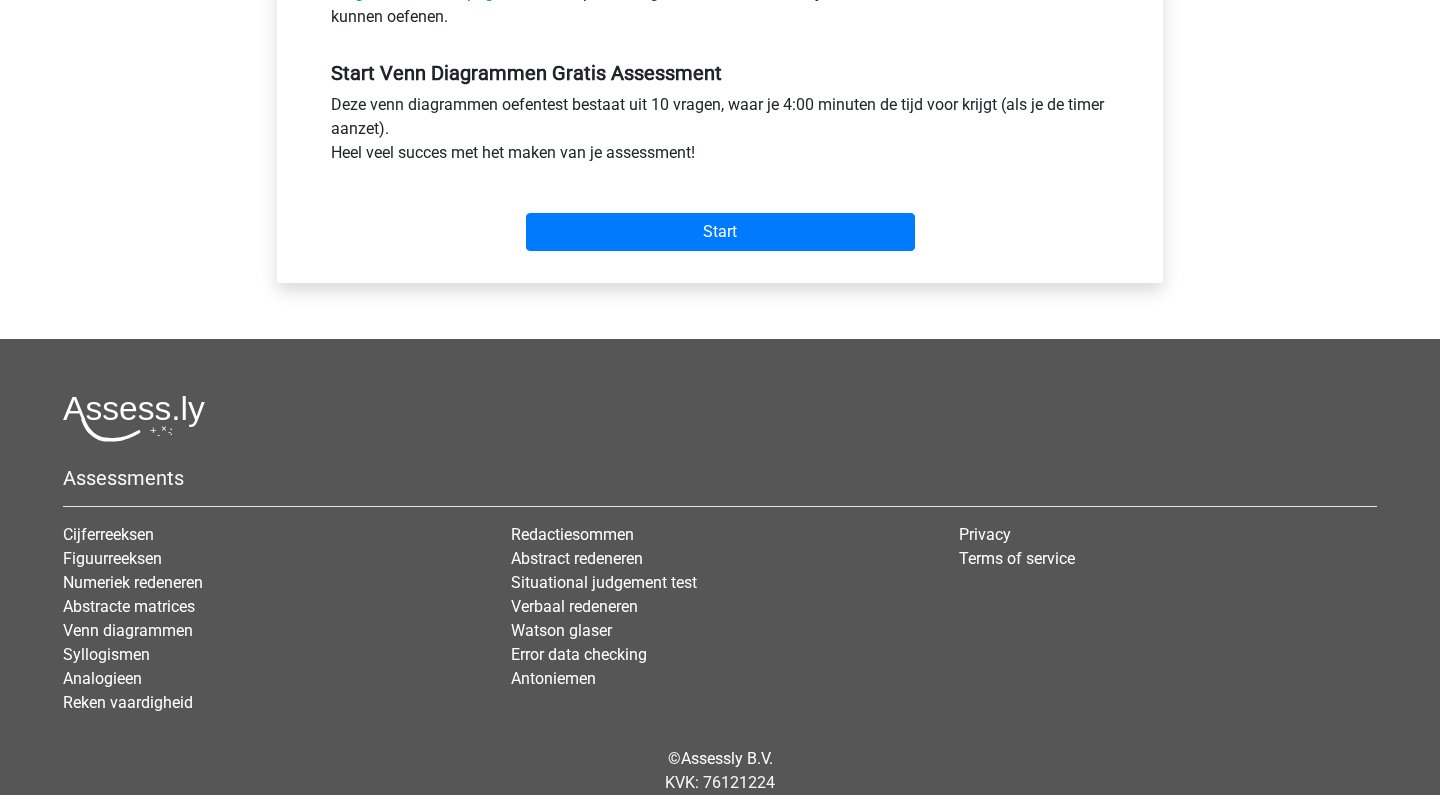 scroll, scrollTop: 785, scrollLeft: 0, axis: vertical 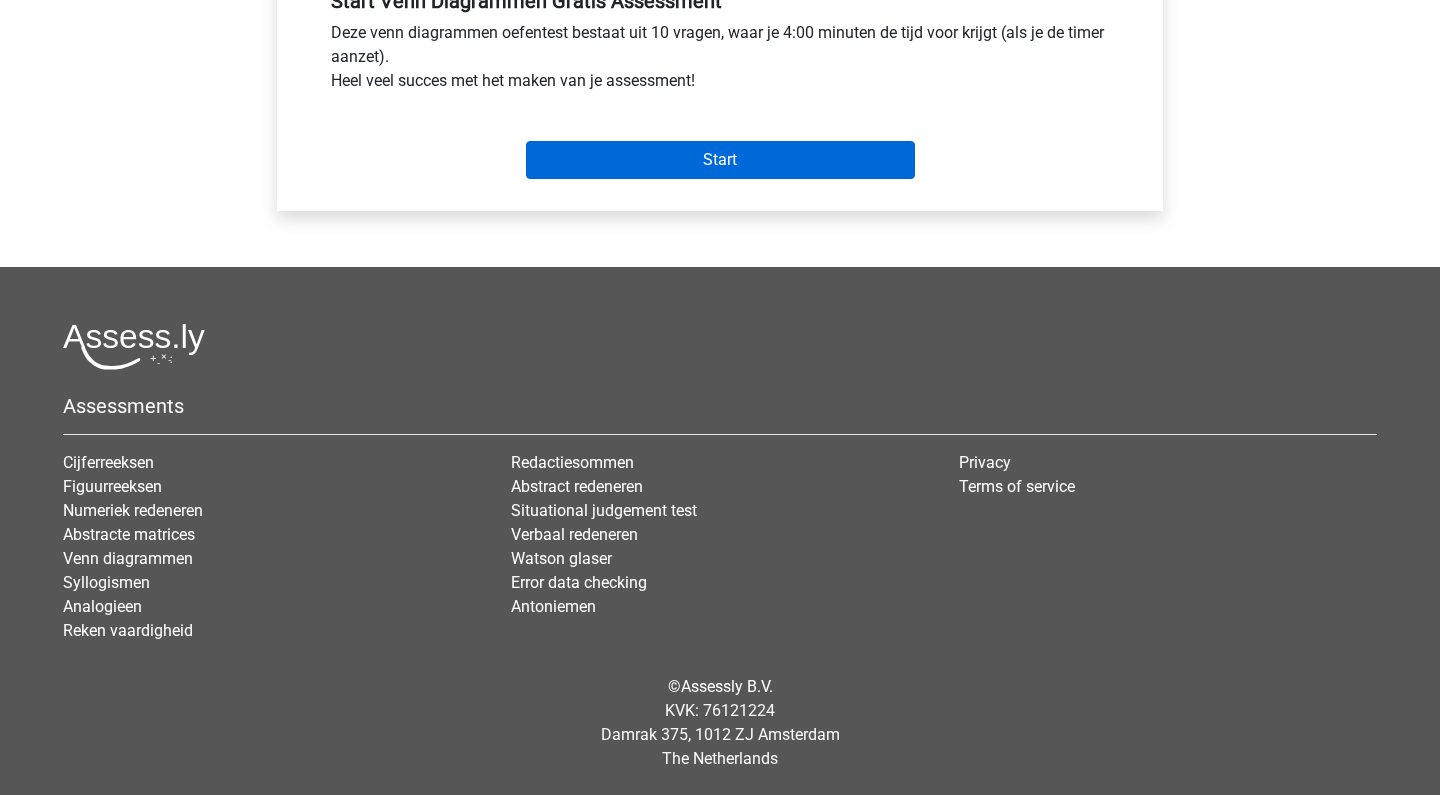 click on "Start" at bounding box center (720, 160) 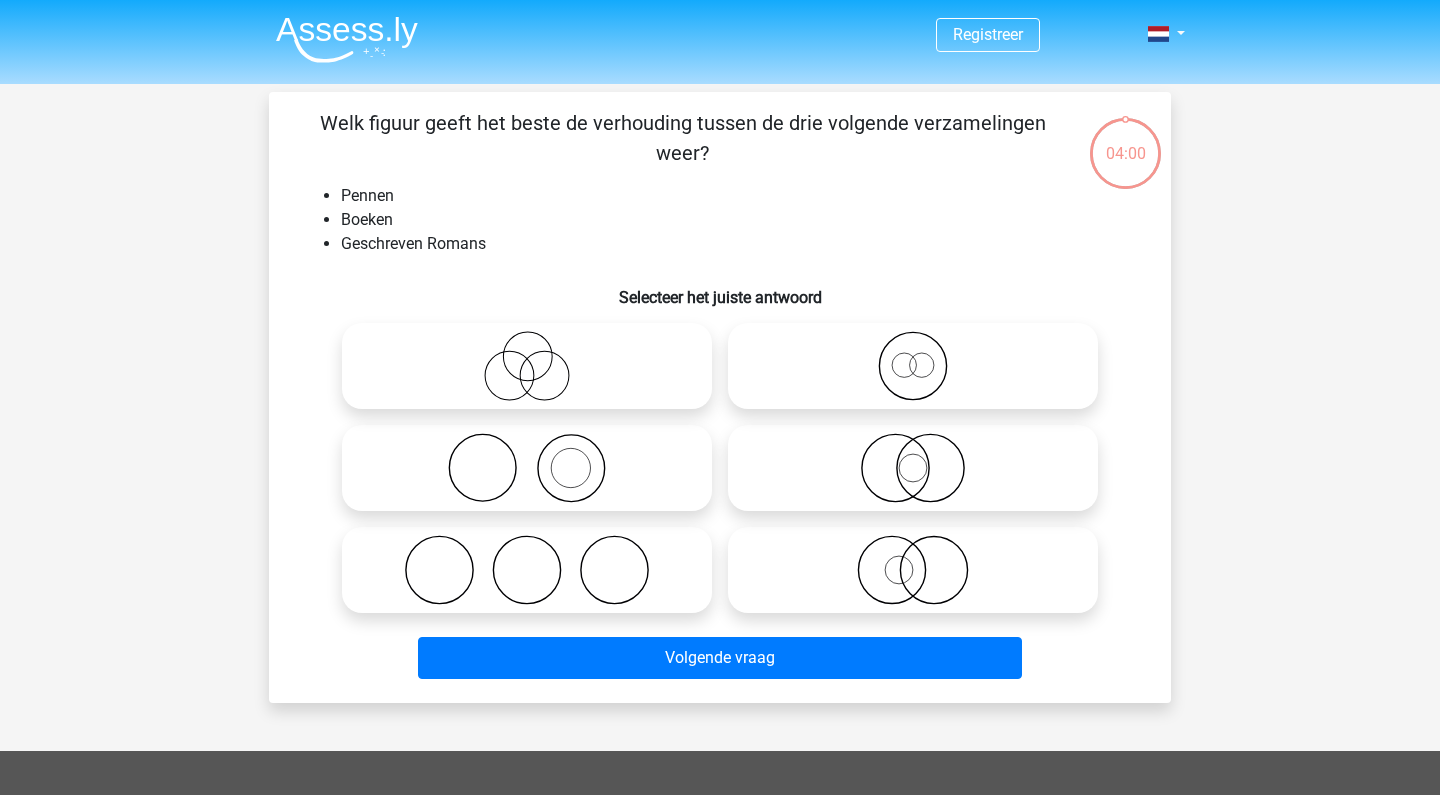 scroll, scrollTop: 0, scrollLeft: 0, axis: both 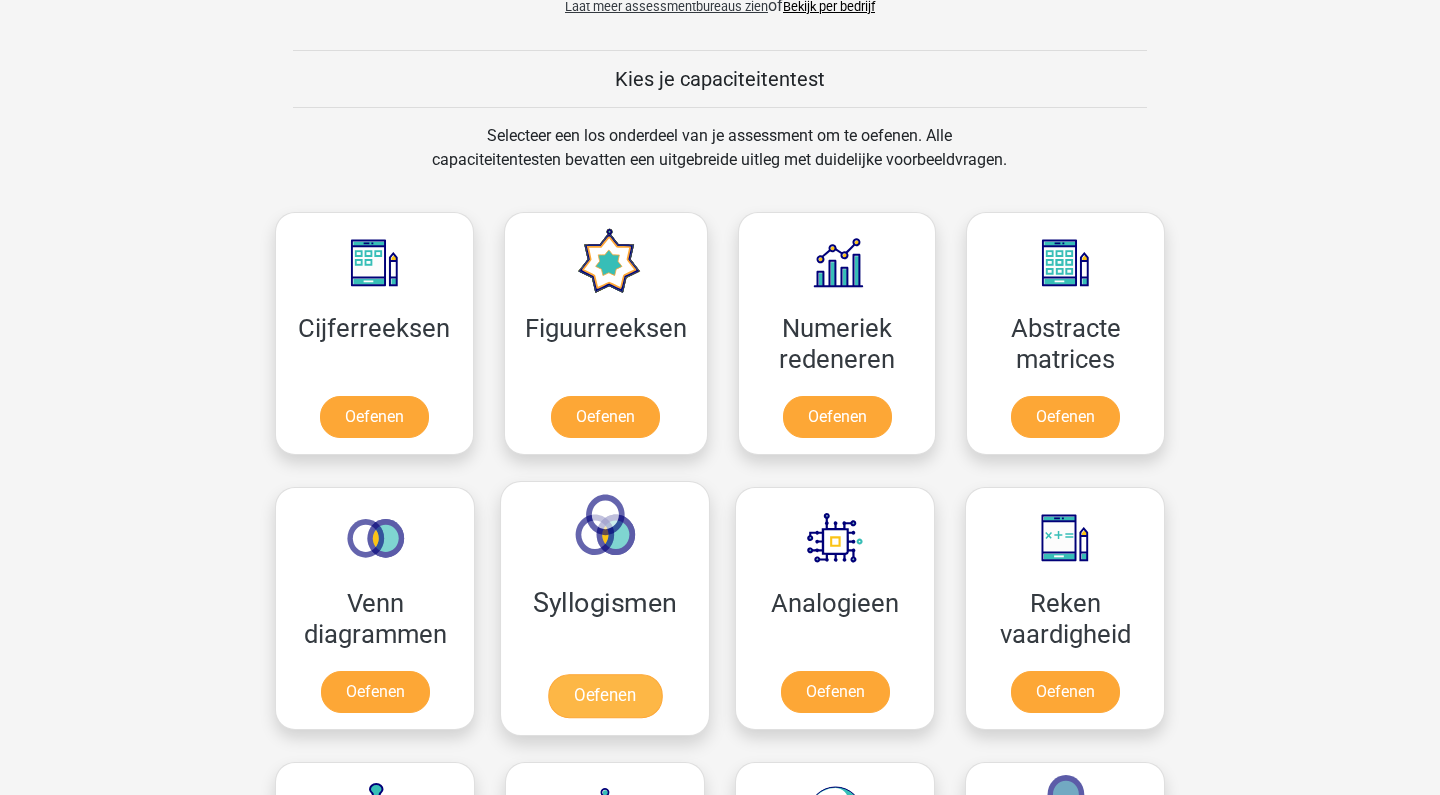click on "Oefenen" at bounding box center [605, 696] 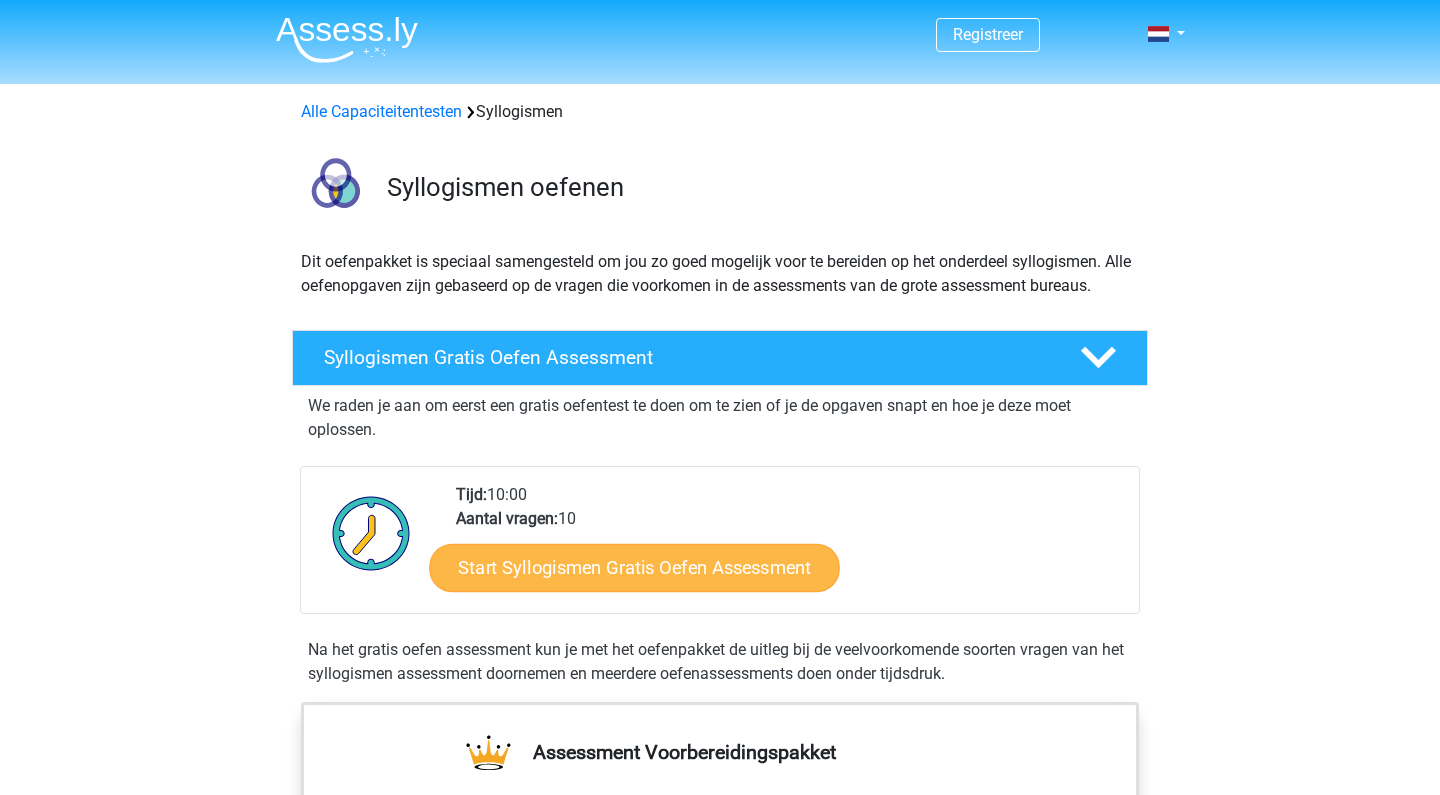 scroll, scrollTop: 0, scrollLeft: 0, axis: both 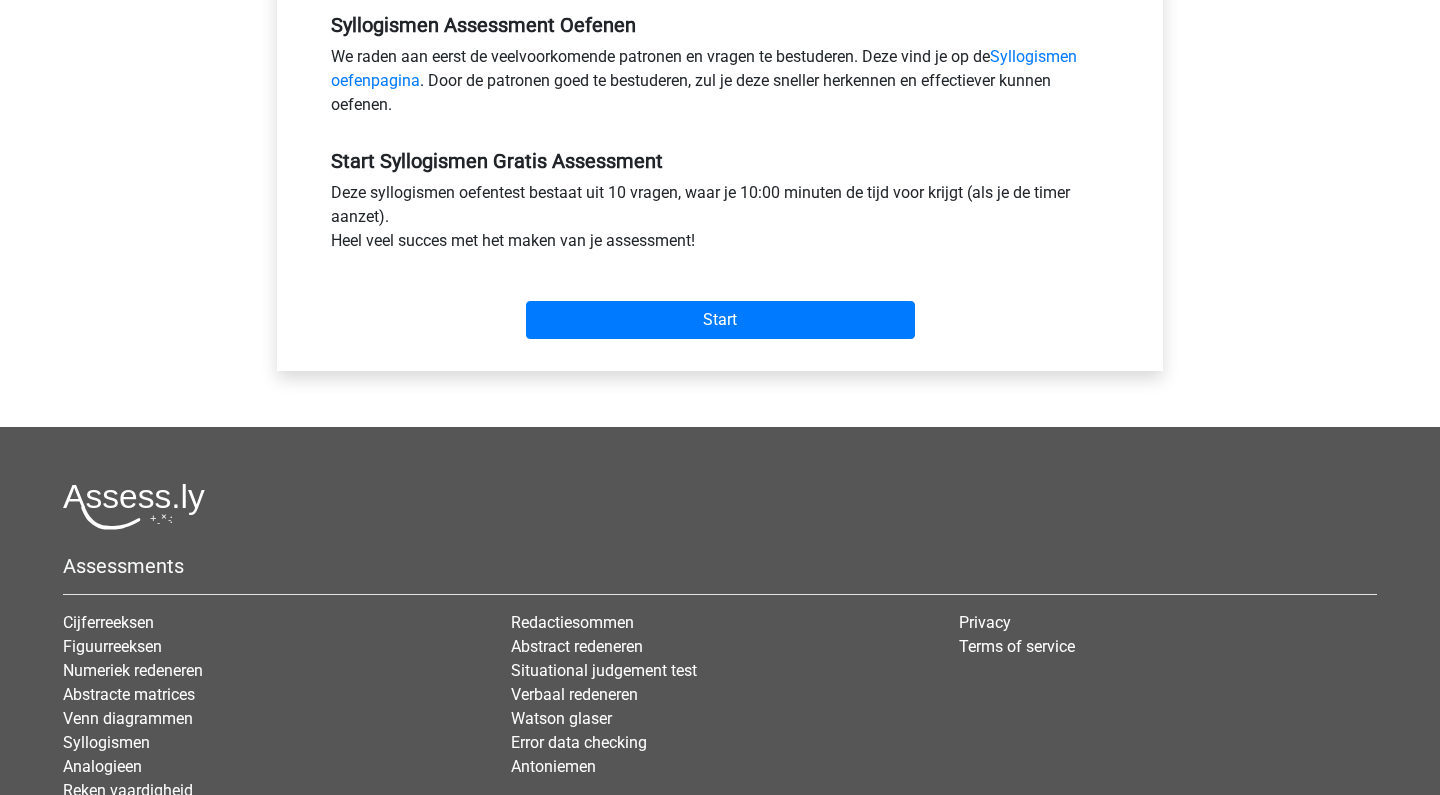 click on "Start" at bounding box center [720, 304] 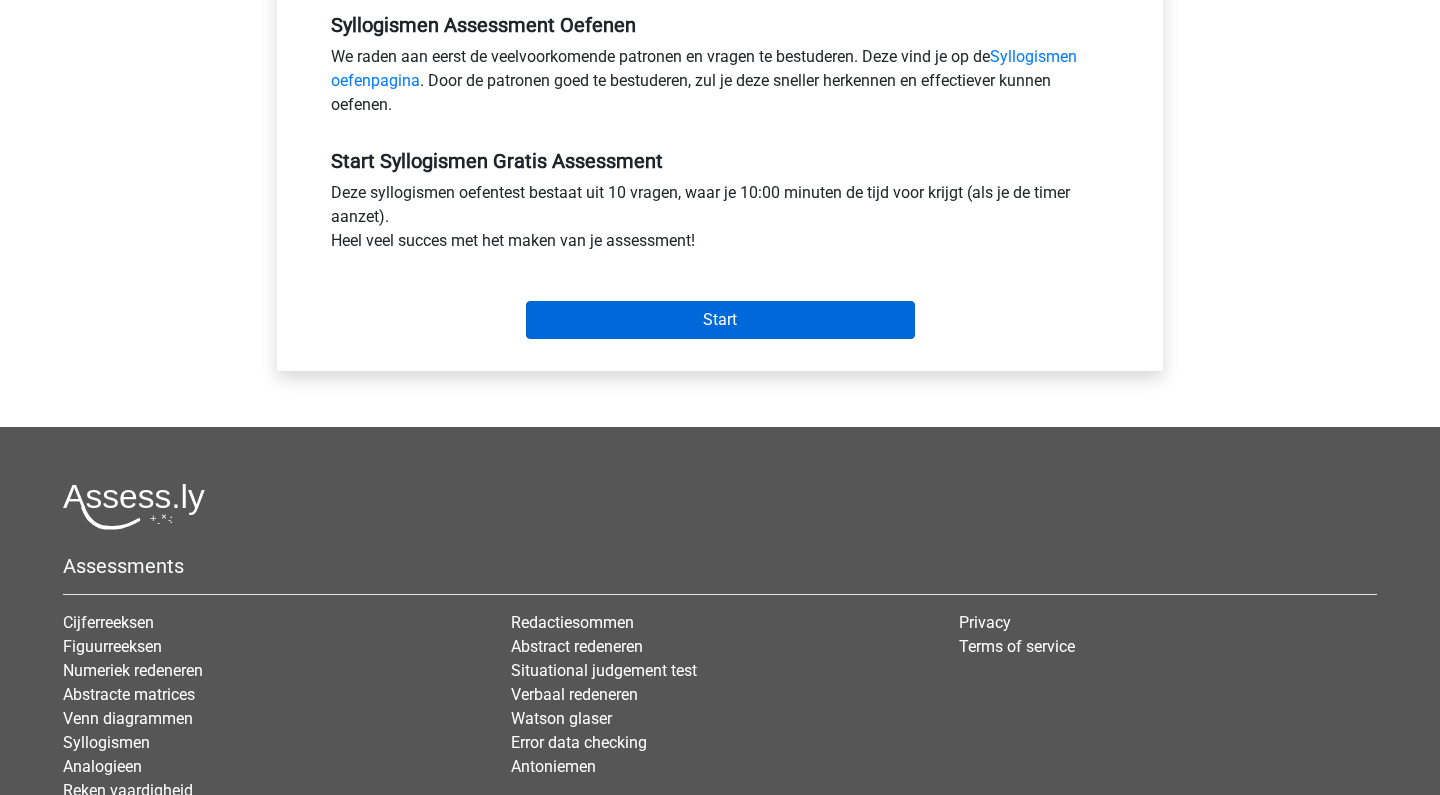 click on "Start" at bounding box center (720, 320) 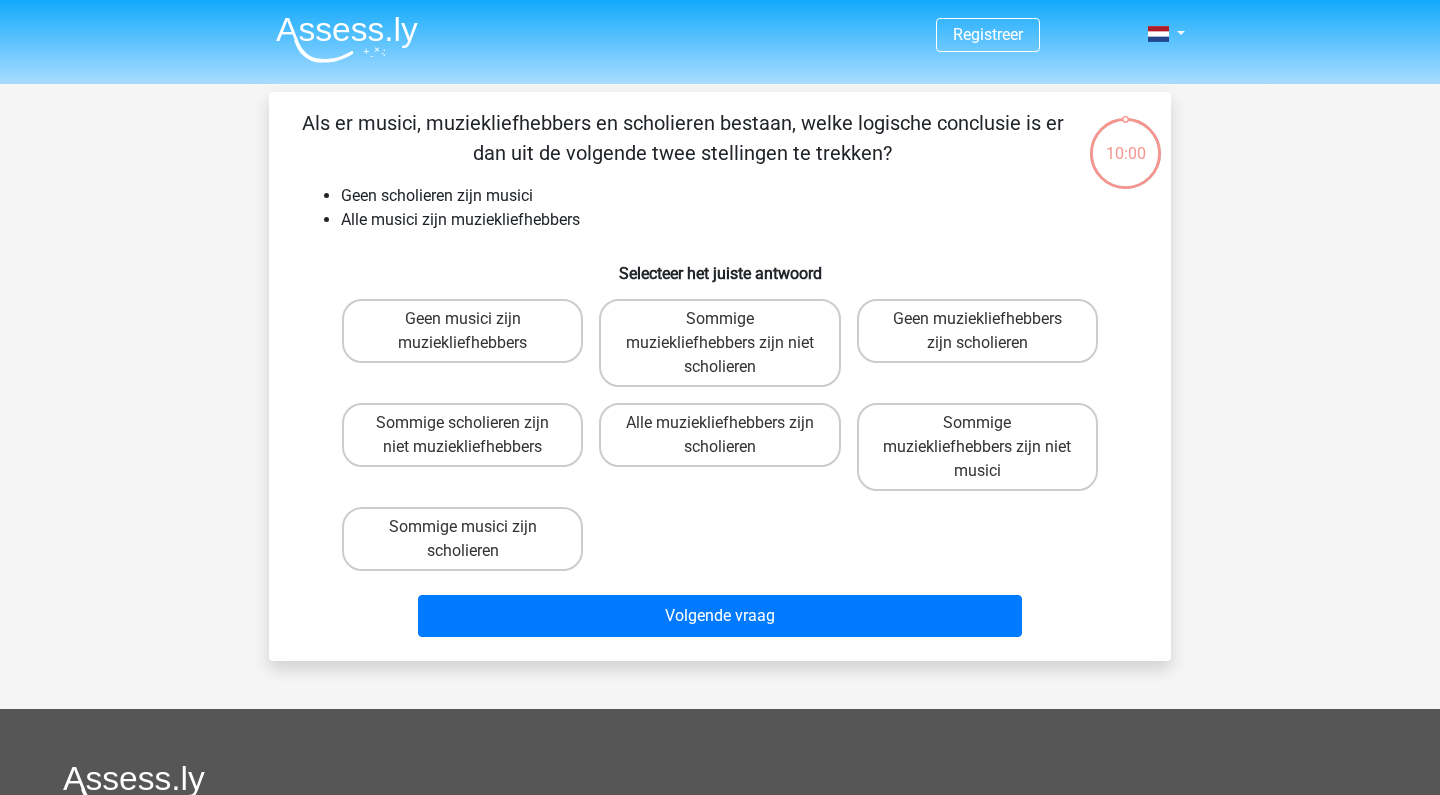 scroll, scrollTop: 0, scrollLeft: 0, axis: both 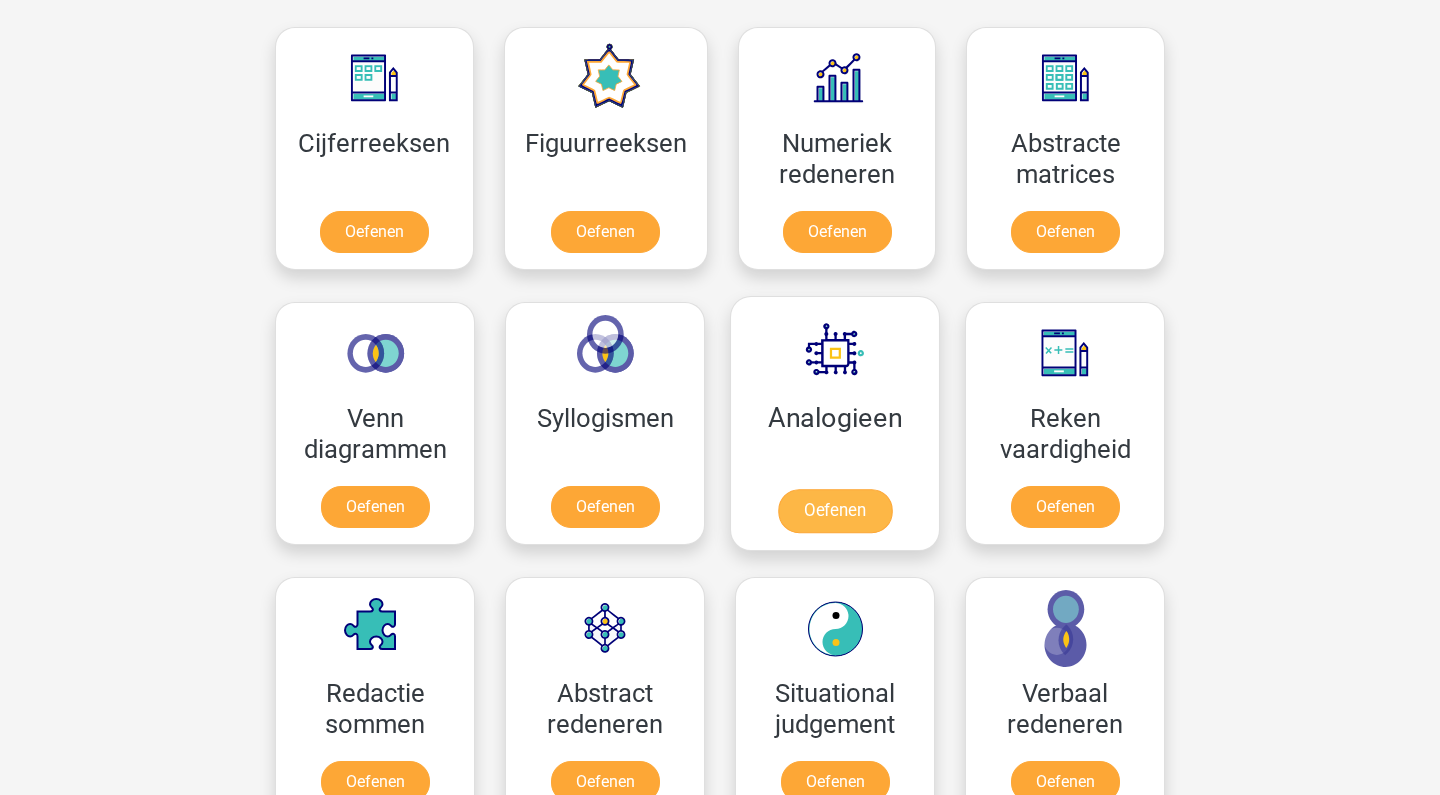 click on "Oefenen" at bounding box center (835, 511) 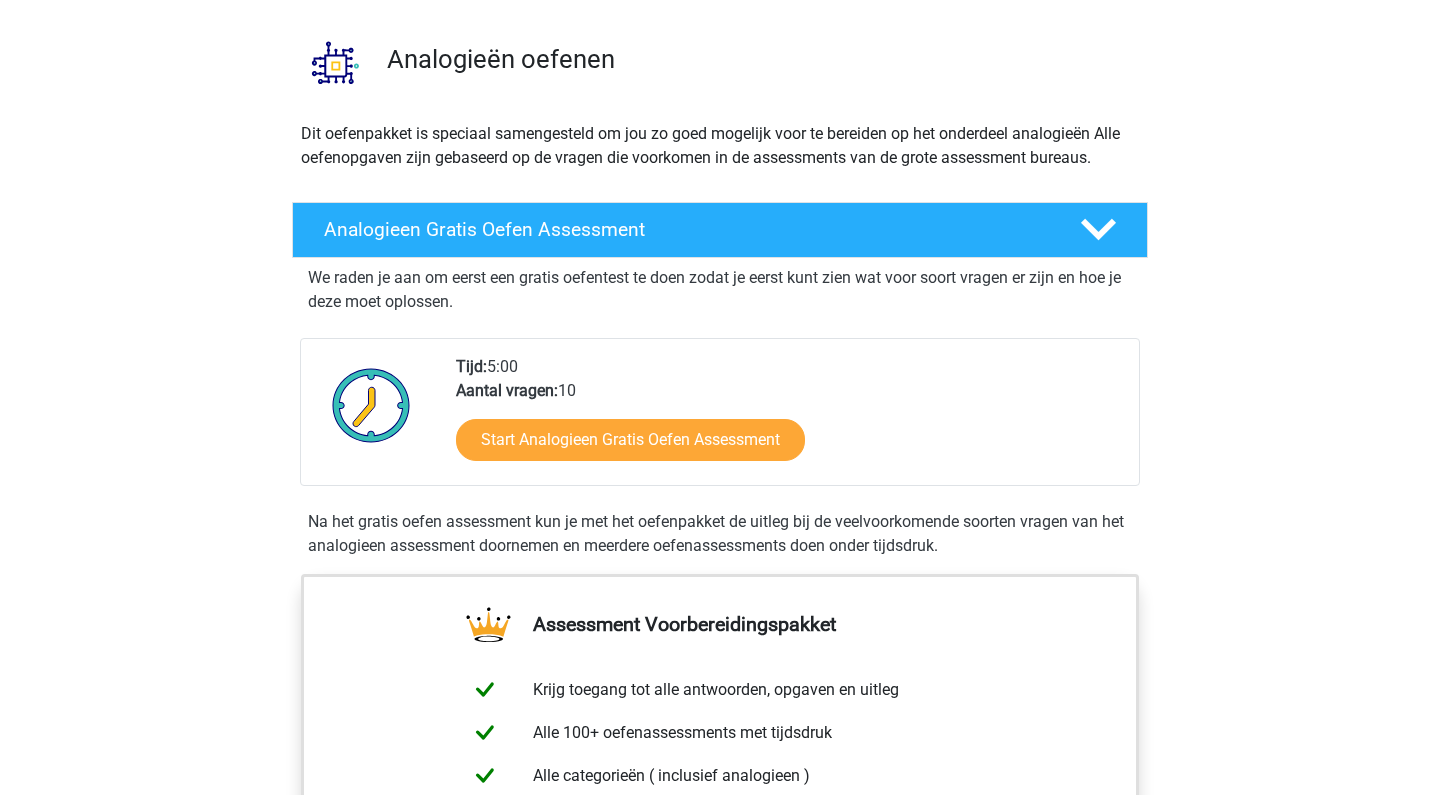 scroll, scrollTop: 135, scrollLeft: 0, axis: vertical 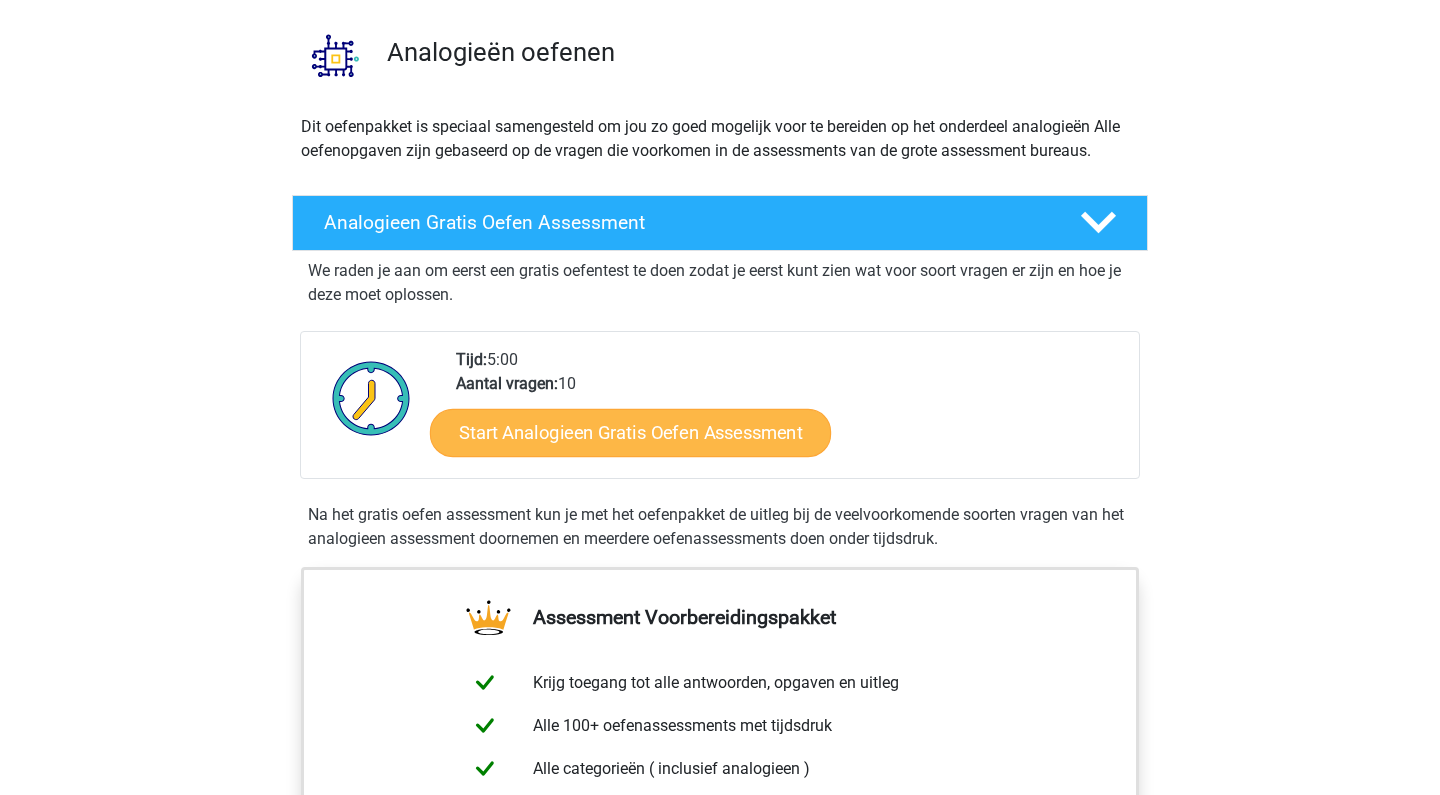 click on "Start Analogieen
Gratis Oefen Assessment" at bounding box center [630, 432] 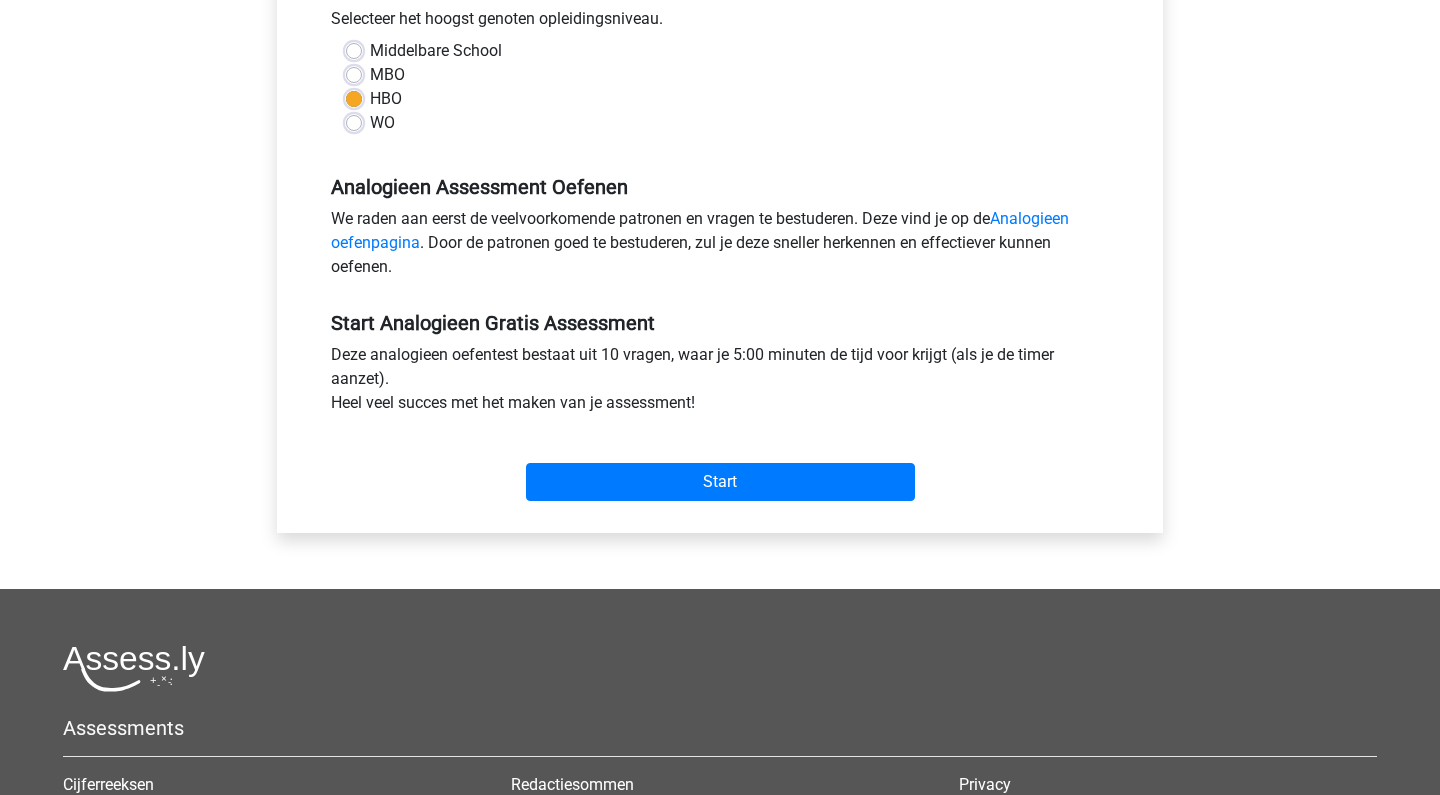 scroll, scrollTop: 571, scrollLeft: 0, axis: vertical 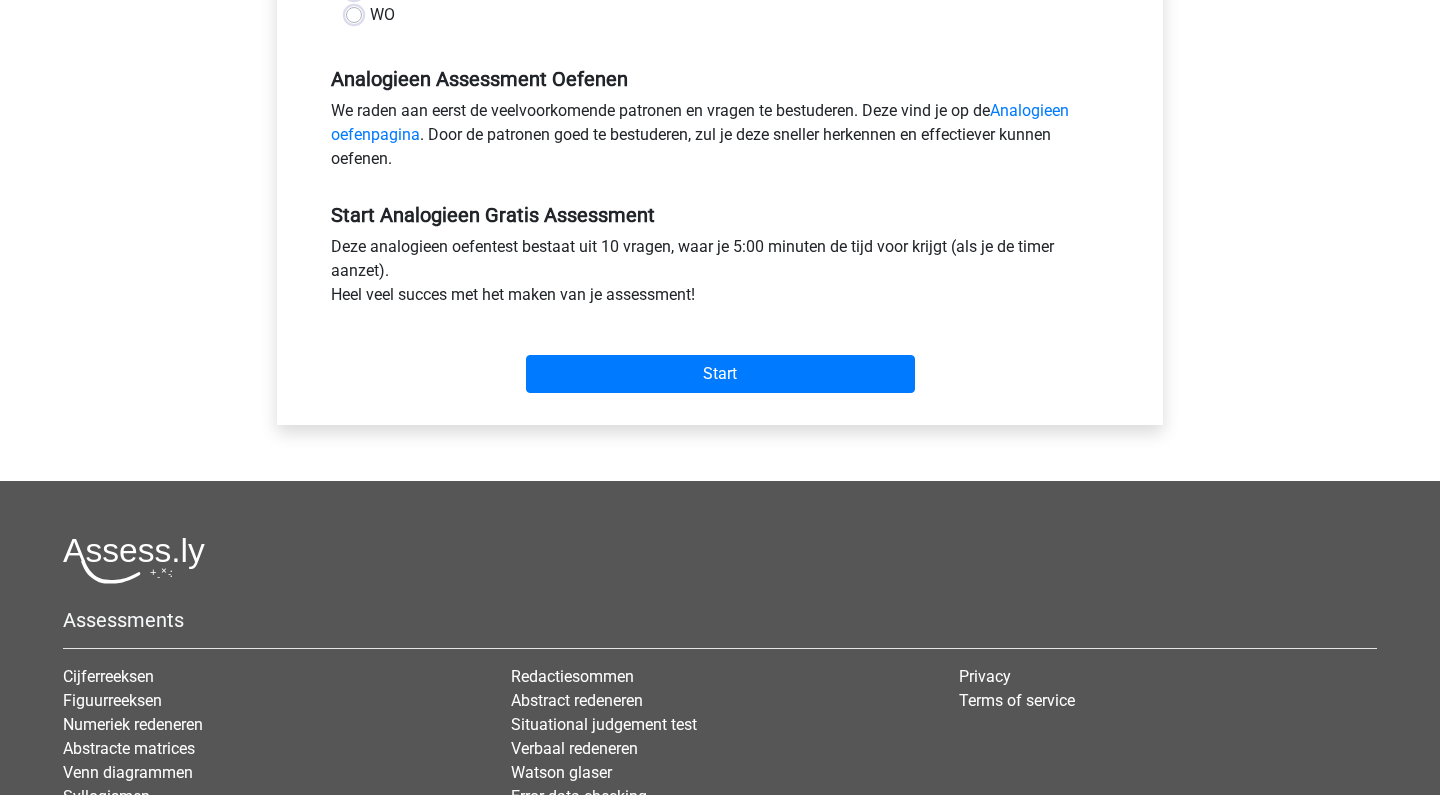 click on "Start" at bounding box center (720, 358) 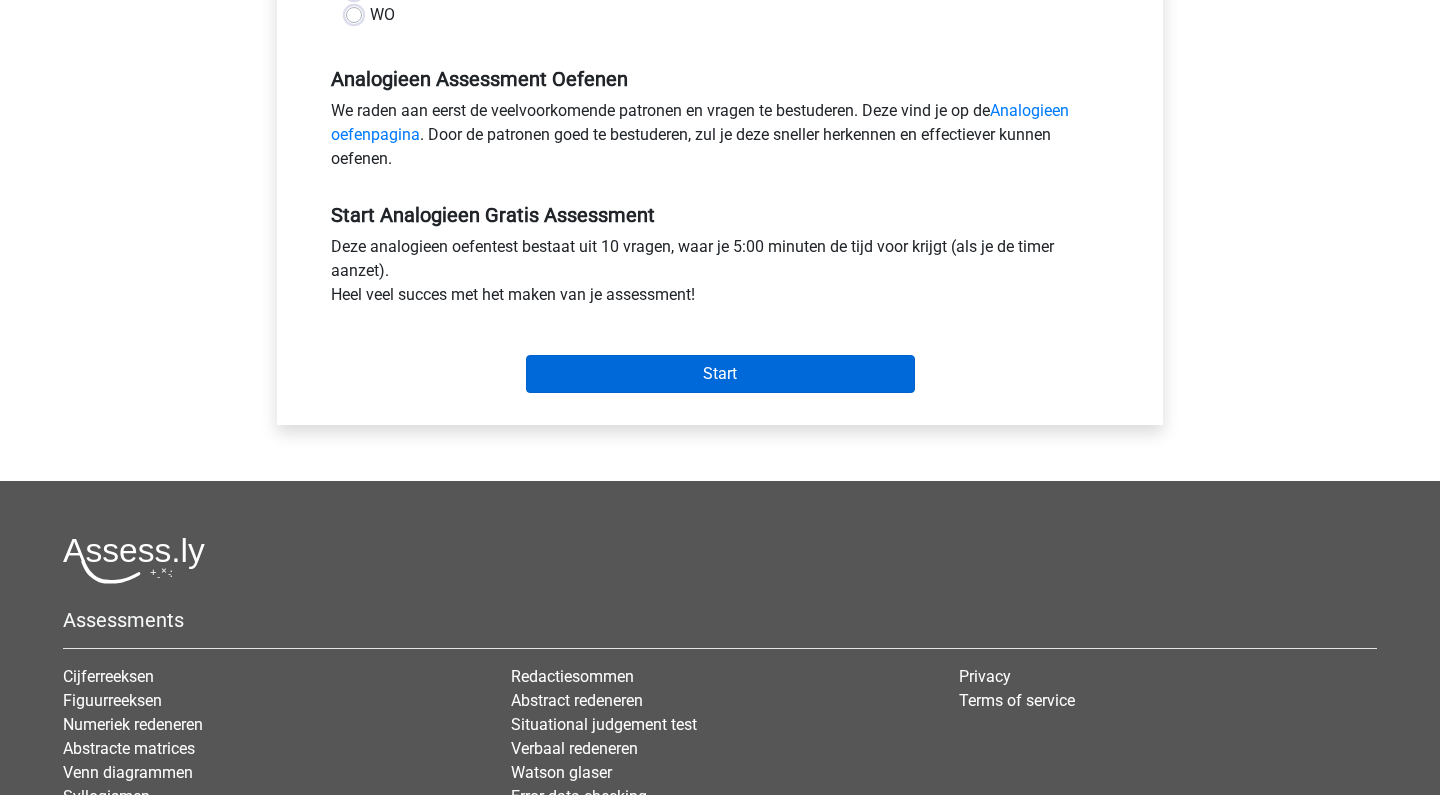 click on "Start" at bounding box center (720, 374) 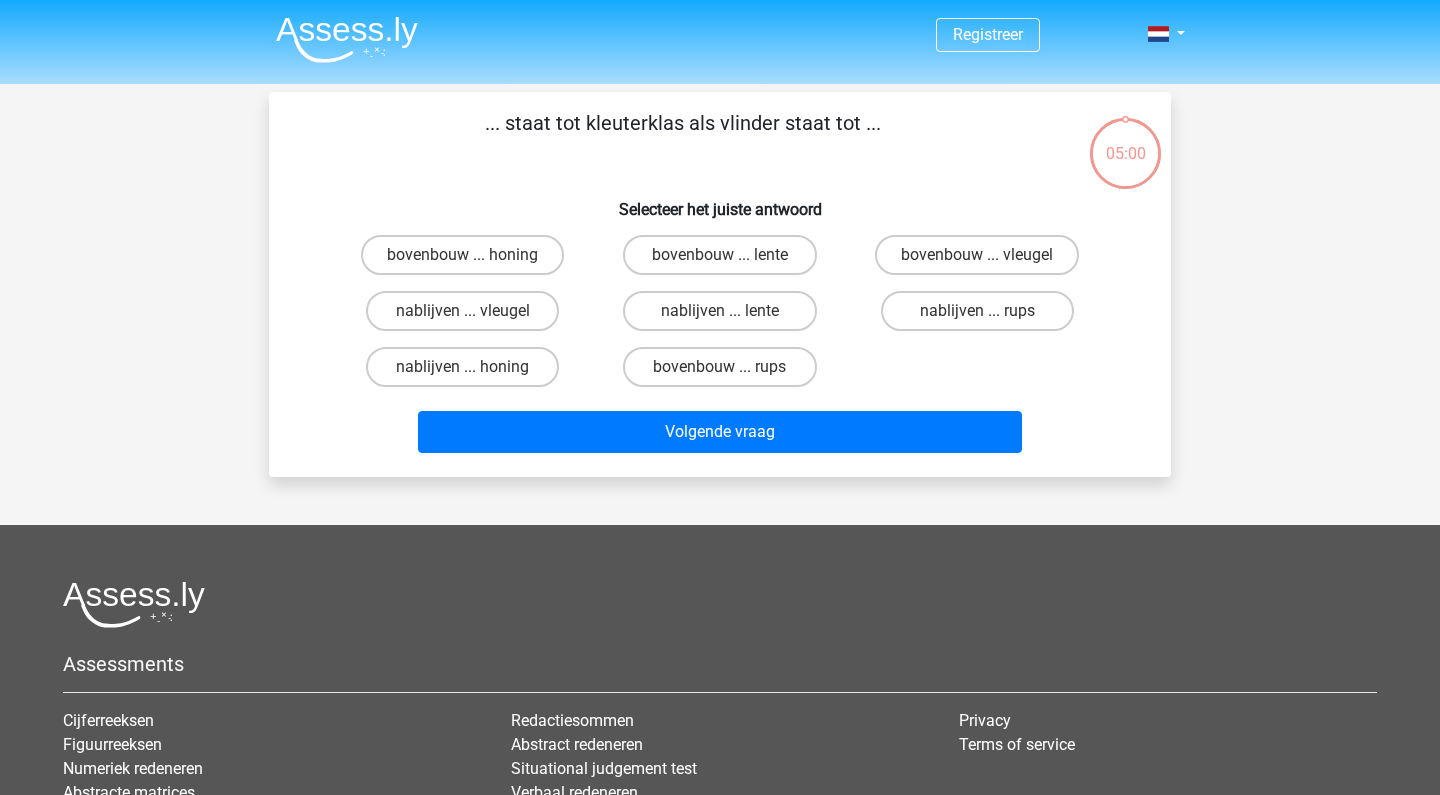 scroll, scrollTop: 0, scrollLeft: 0, axis: both 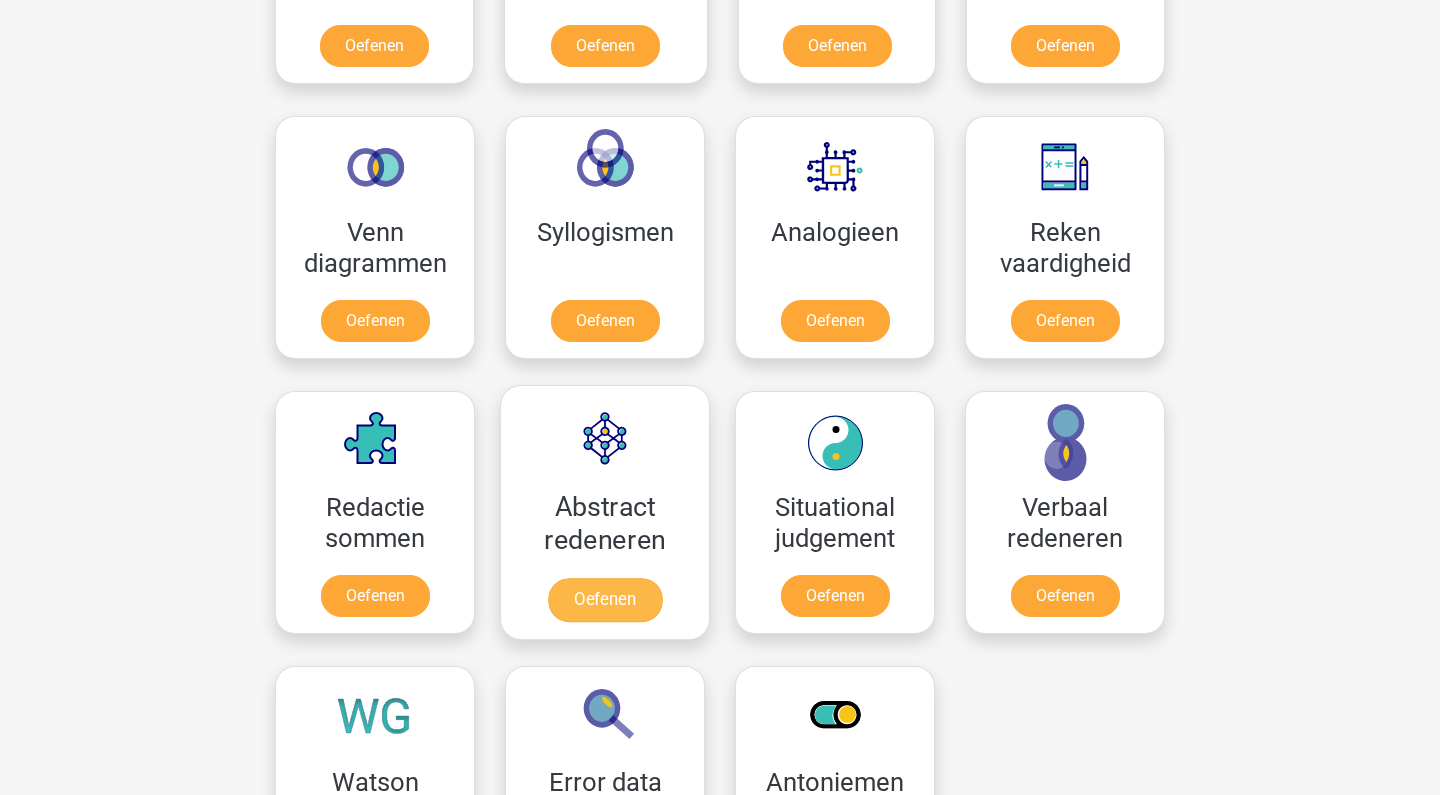 click on "Oefenen" at bounding box center (605, 600) 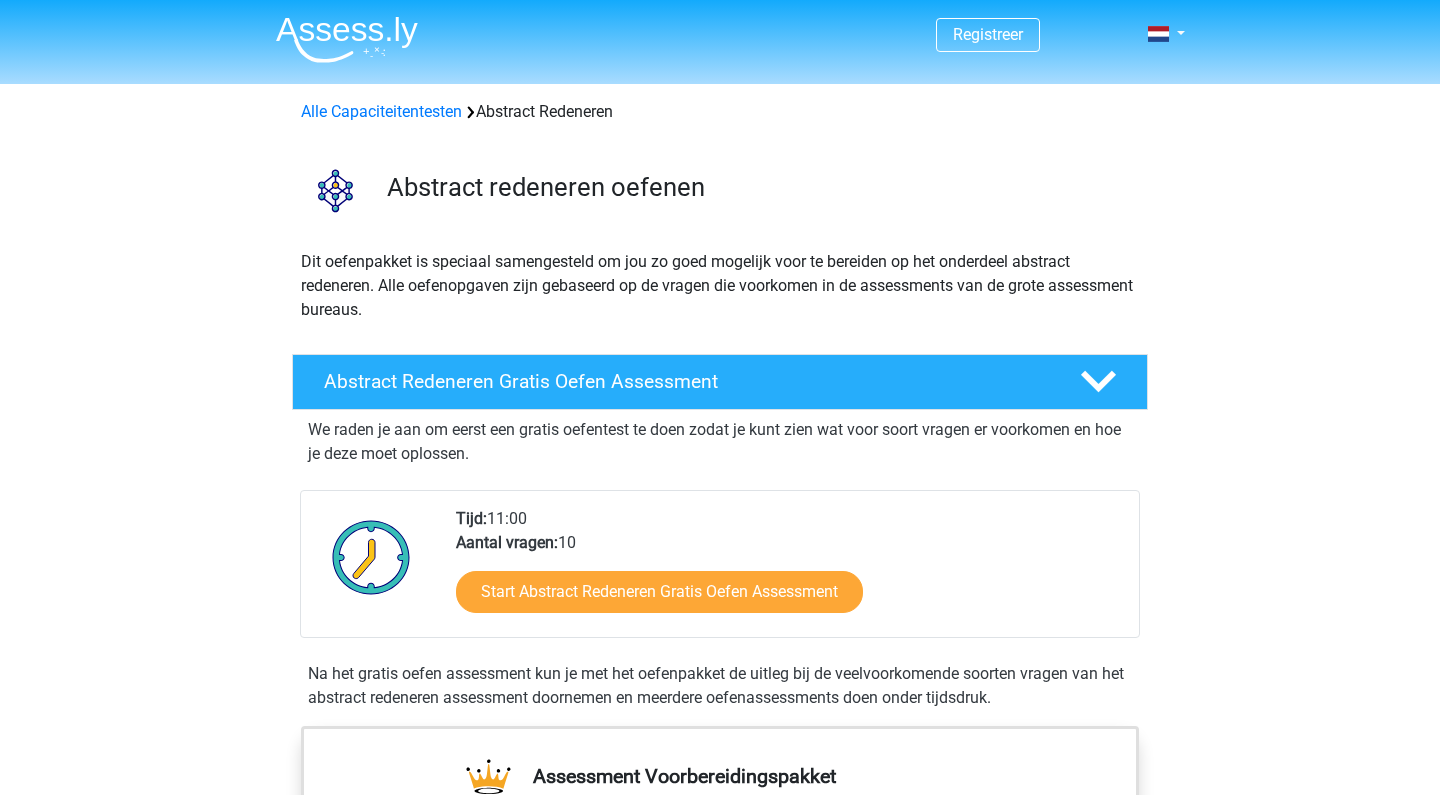 scroll, scrollTop: 0, scrollLeft: 0, axis: both 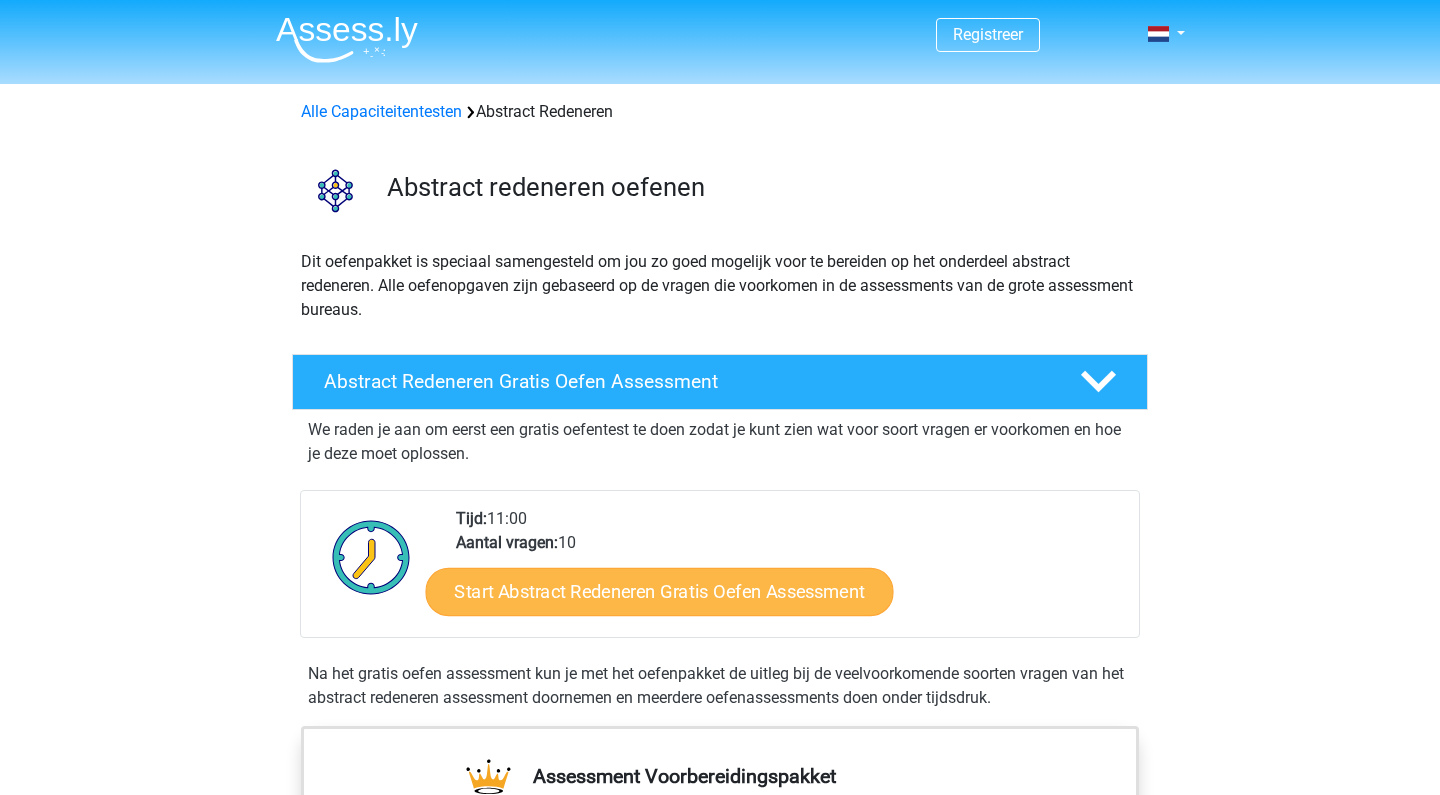 click on "Start Abstract Redeneren
Gratis Oefen Assessment" at bounding box center (660, 591) 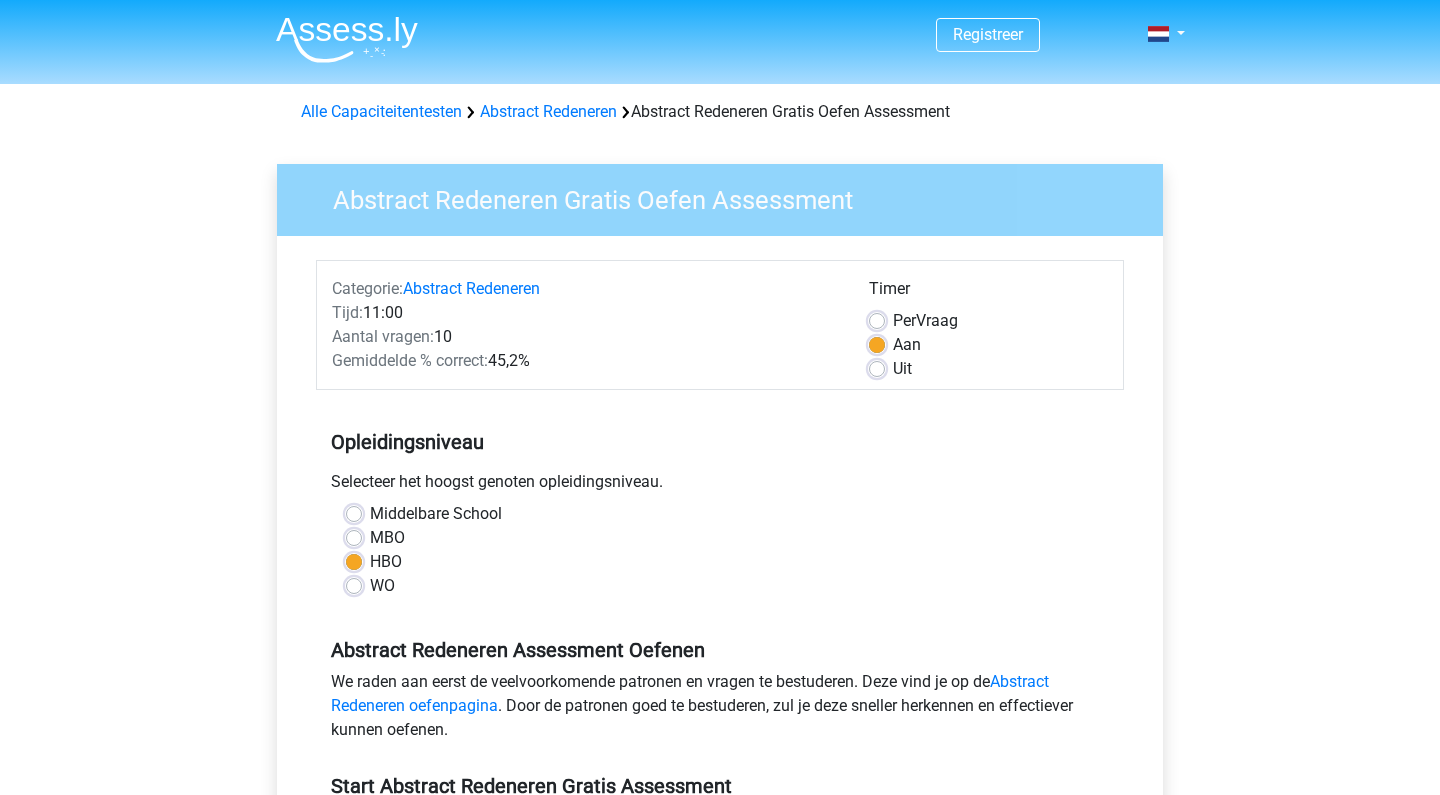 scroll, scrollTop: 0, scrollLeft: 0, axis: both 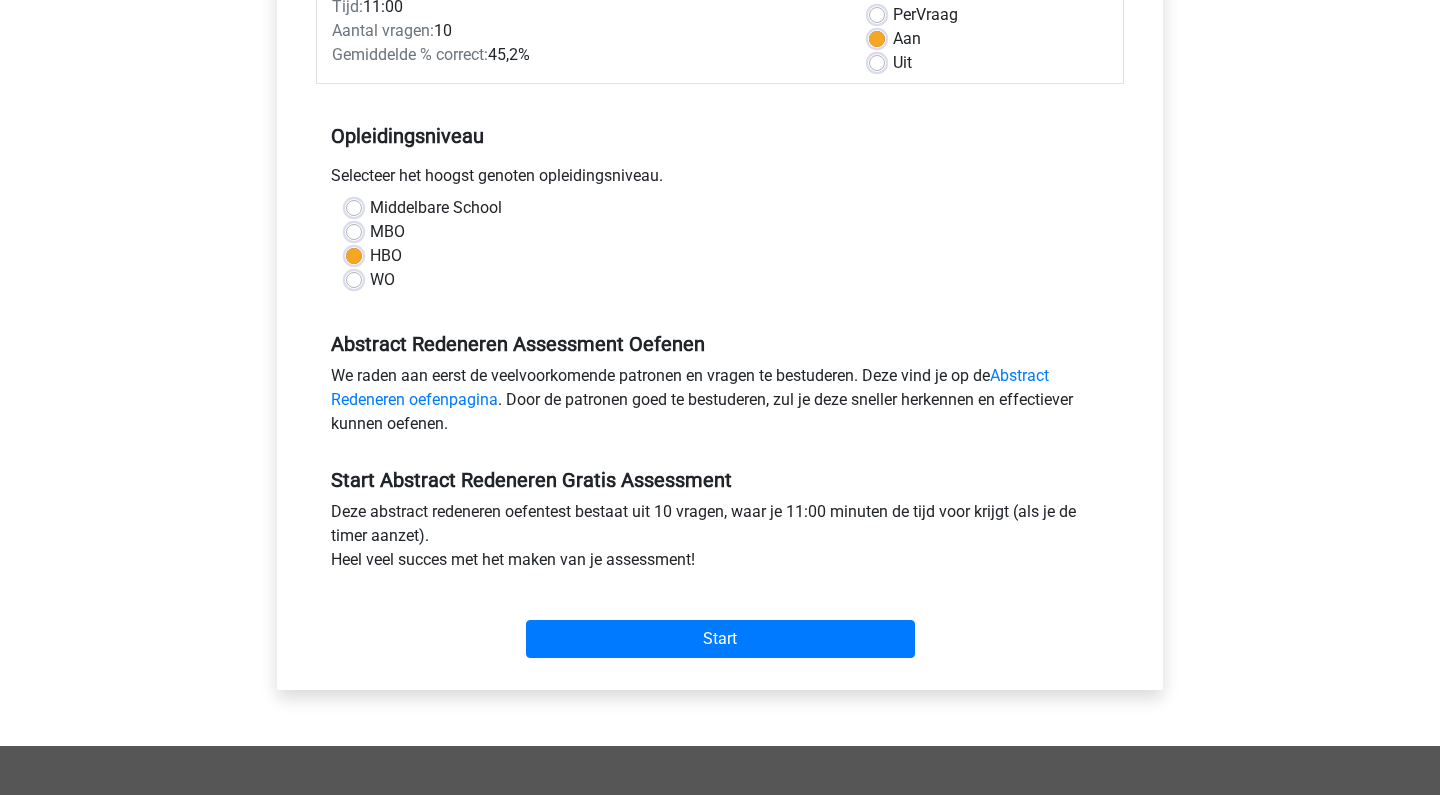 click on "Start" at bounding box center [720, 623] 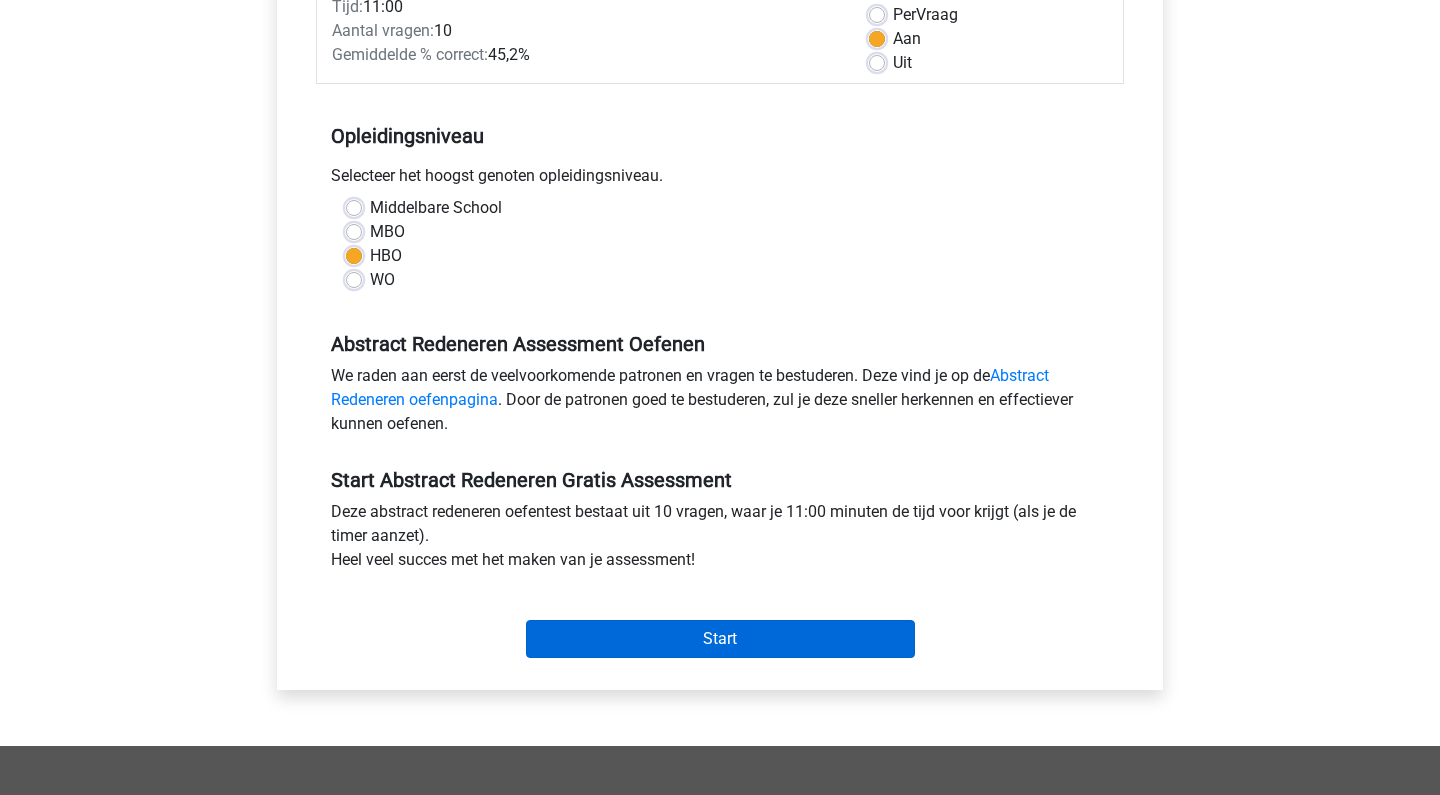 click on "Start" at bounding box center (720, 639) 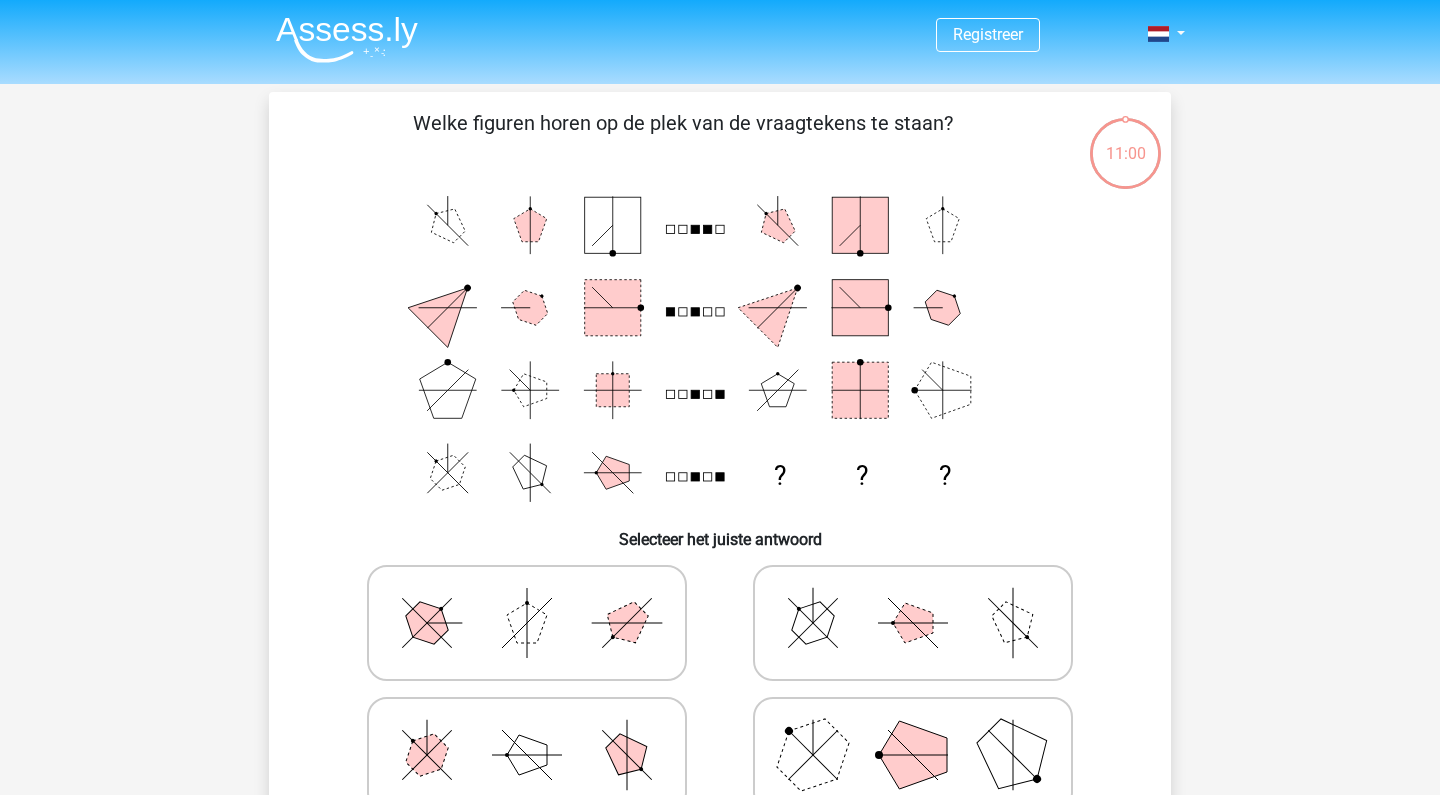 scroll, scrollTop: 0, scrollLeft: 0, axis: both 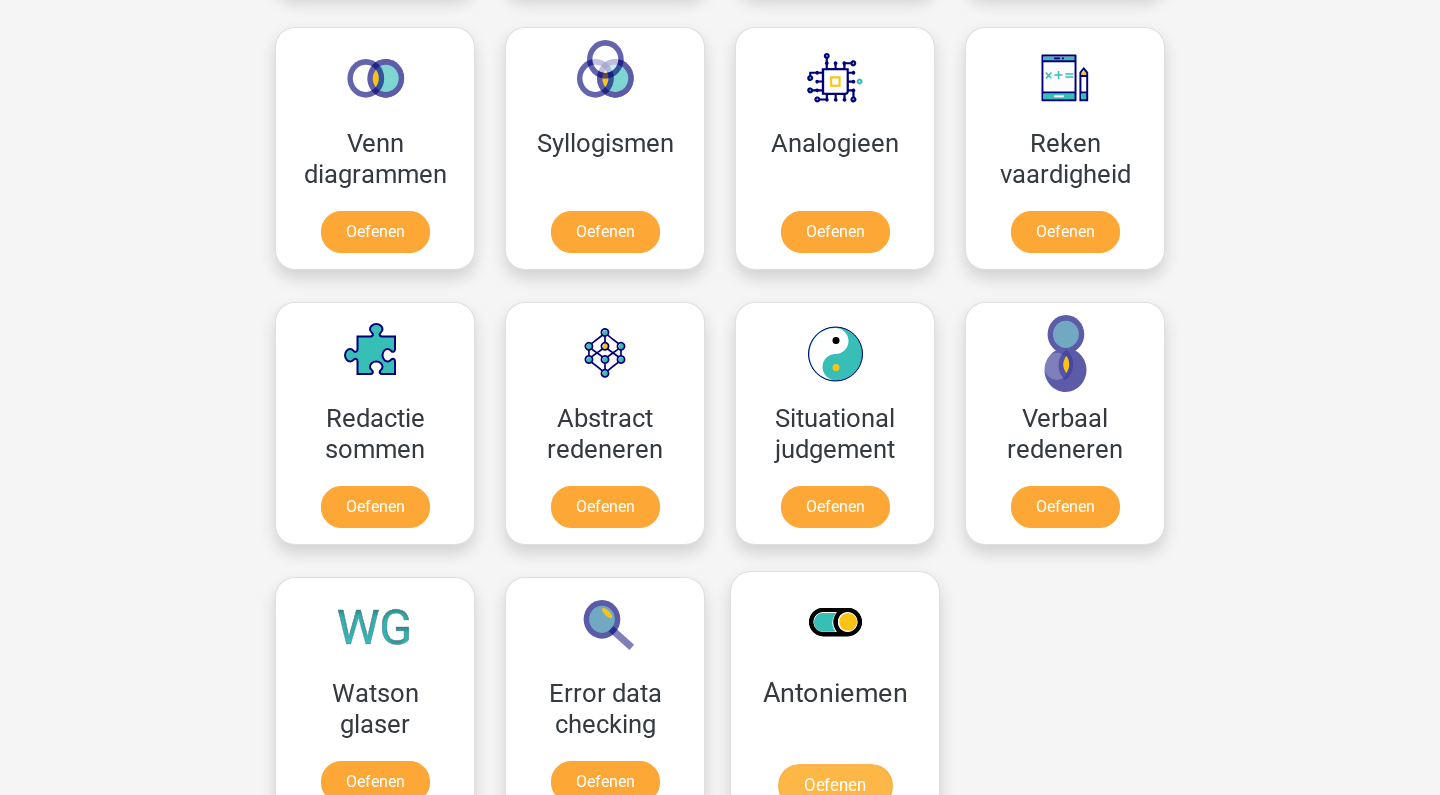 click on "Oefenen" at bounding box center (835, 786) 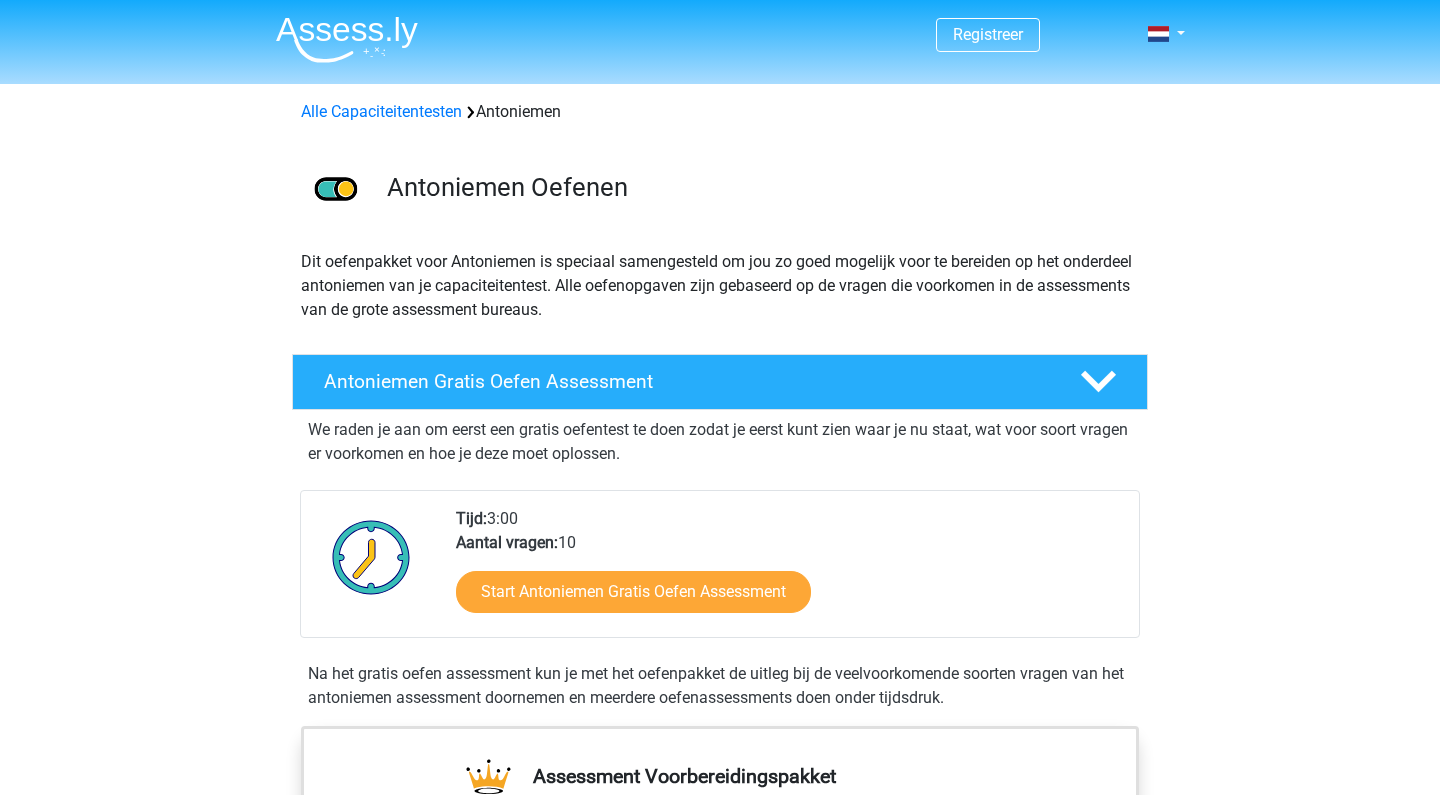 scroll, scrollTop: 0, scrollLeft: 0, axis: both 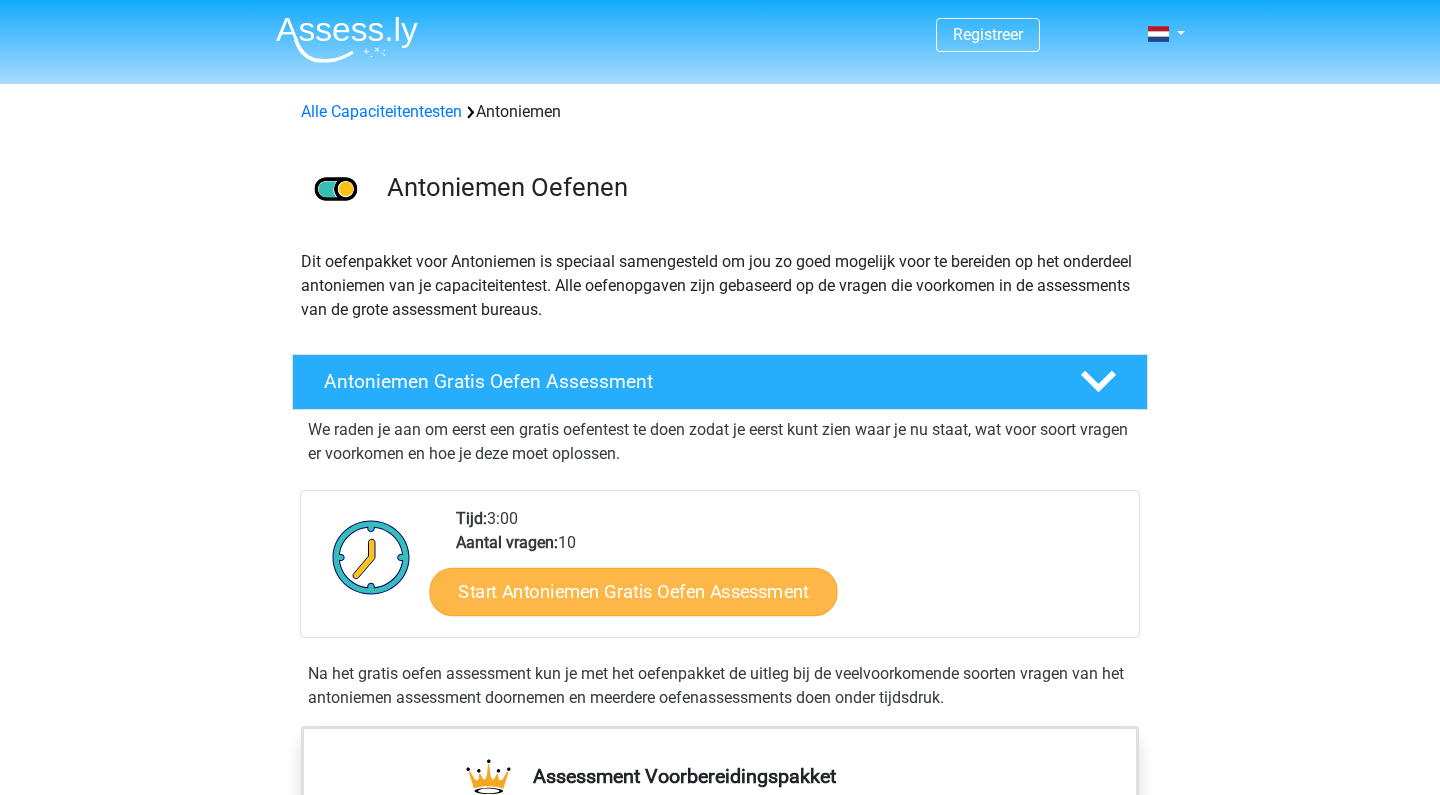 click on "Start Antoniemen
Gratis Oefen Assessment" at bounding box center [634, 591] 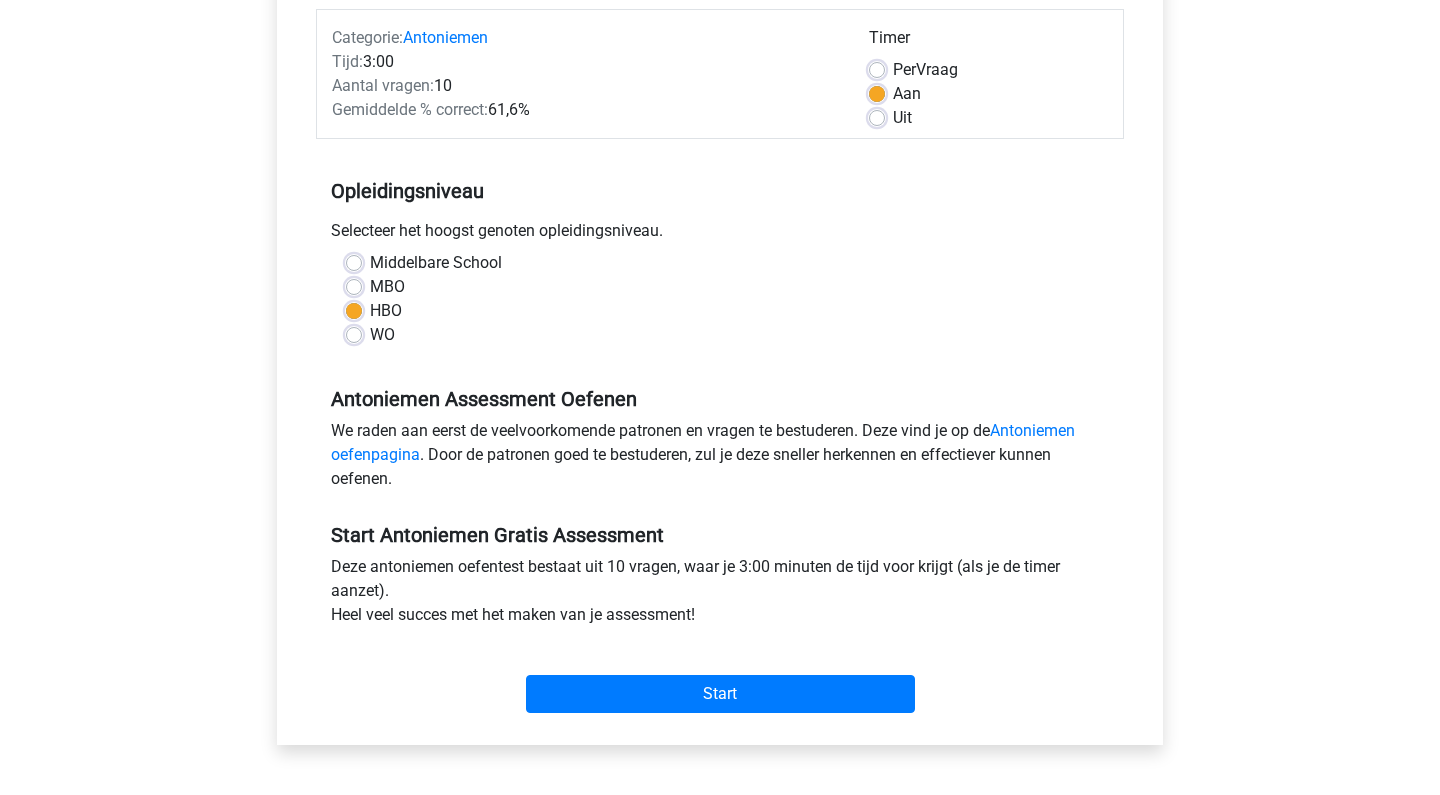 scroll, scrollTop: 405, scrollLeft: 0, axis: vertical 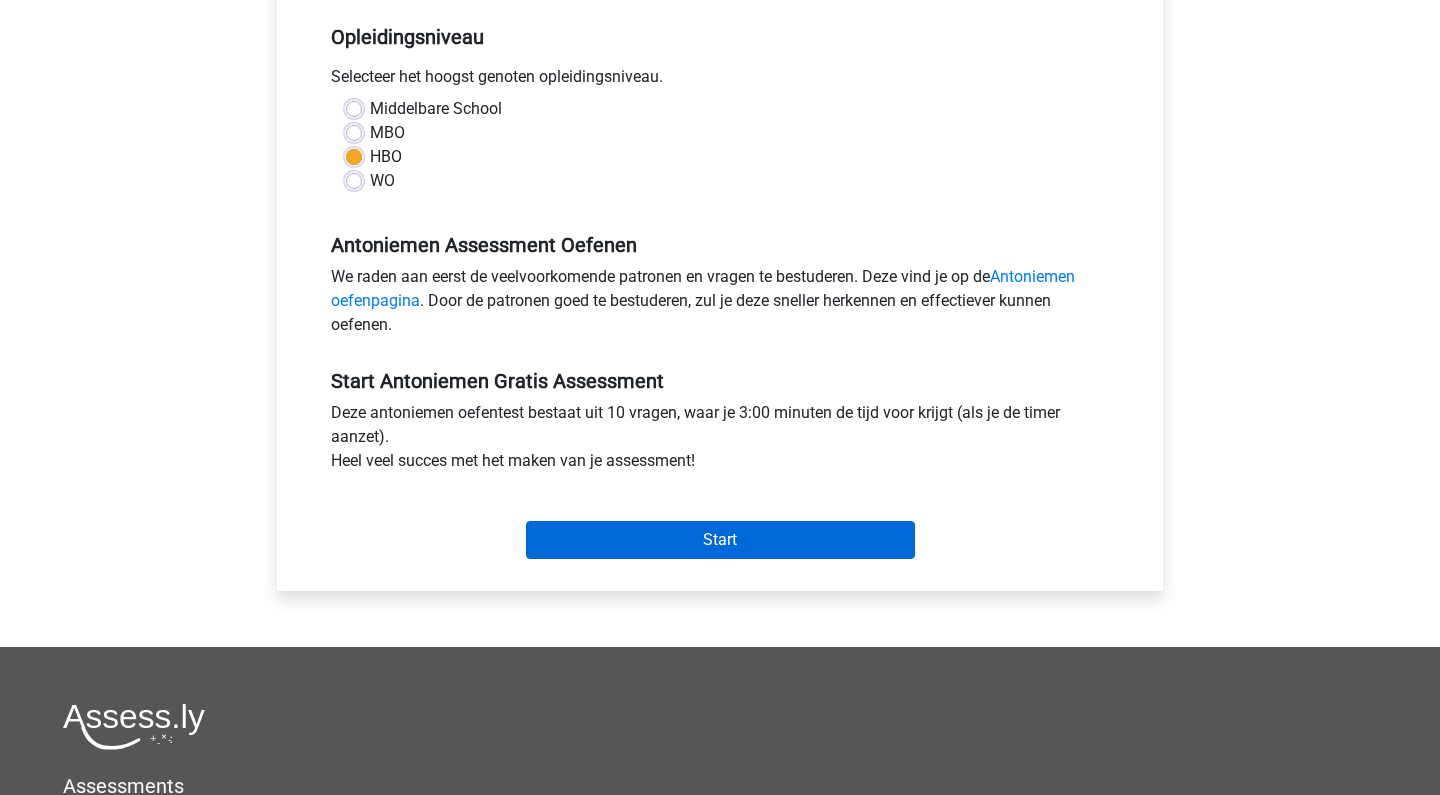 click on "Start" at bounding box center [720, 540] 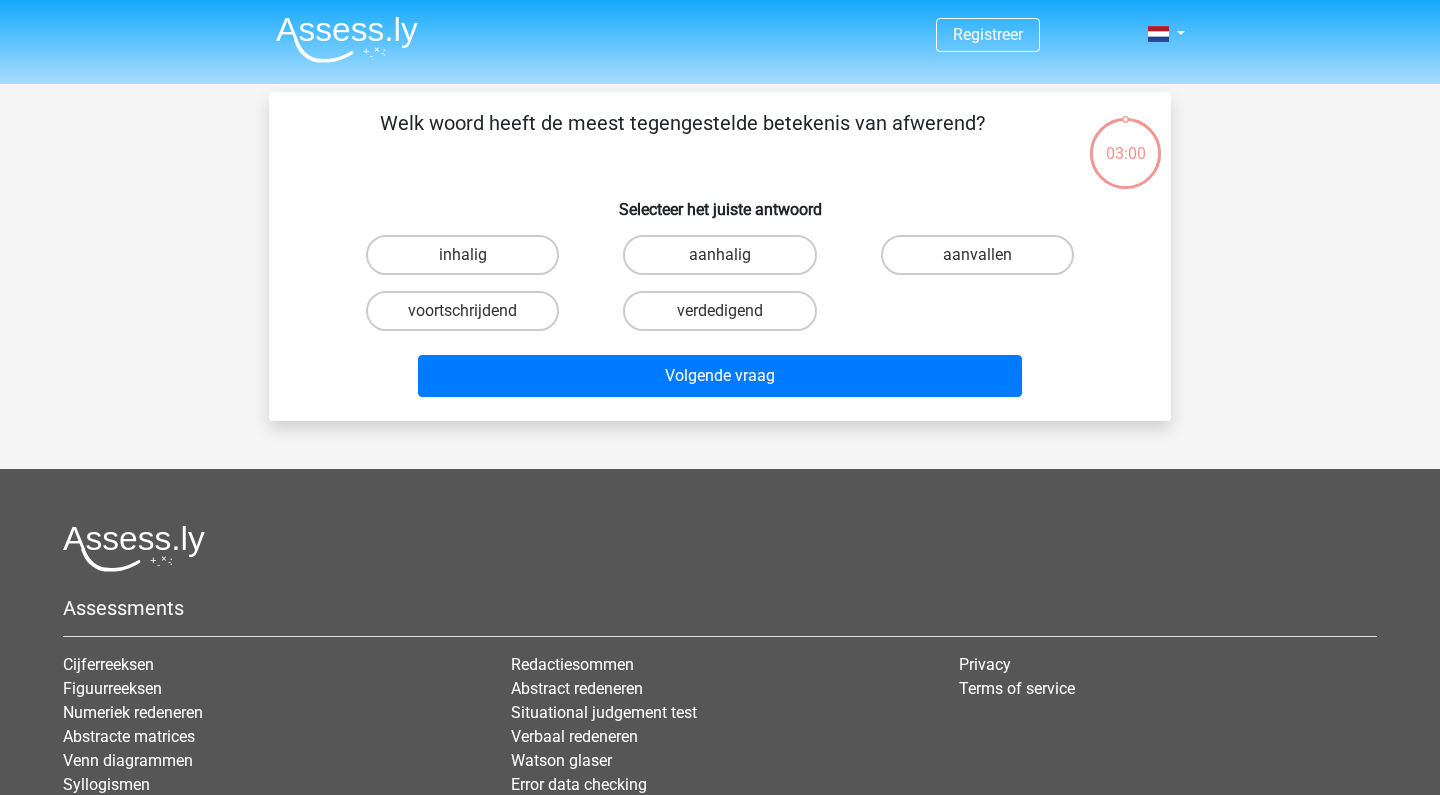 scroll, scrollTop: 0, scrollLeft: 0, axis: both 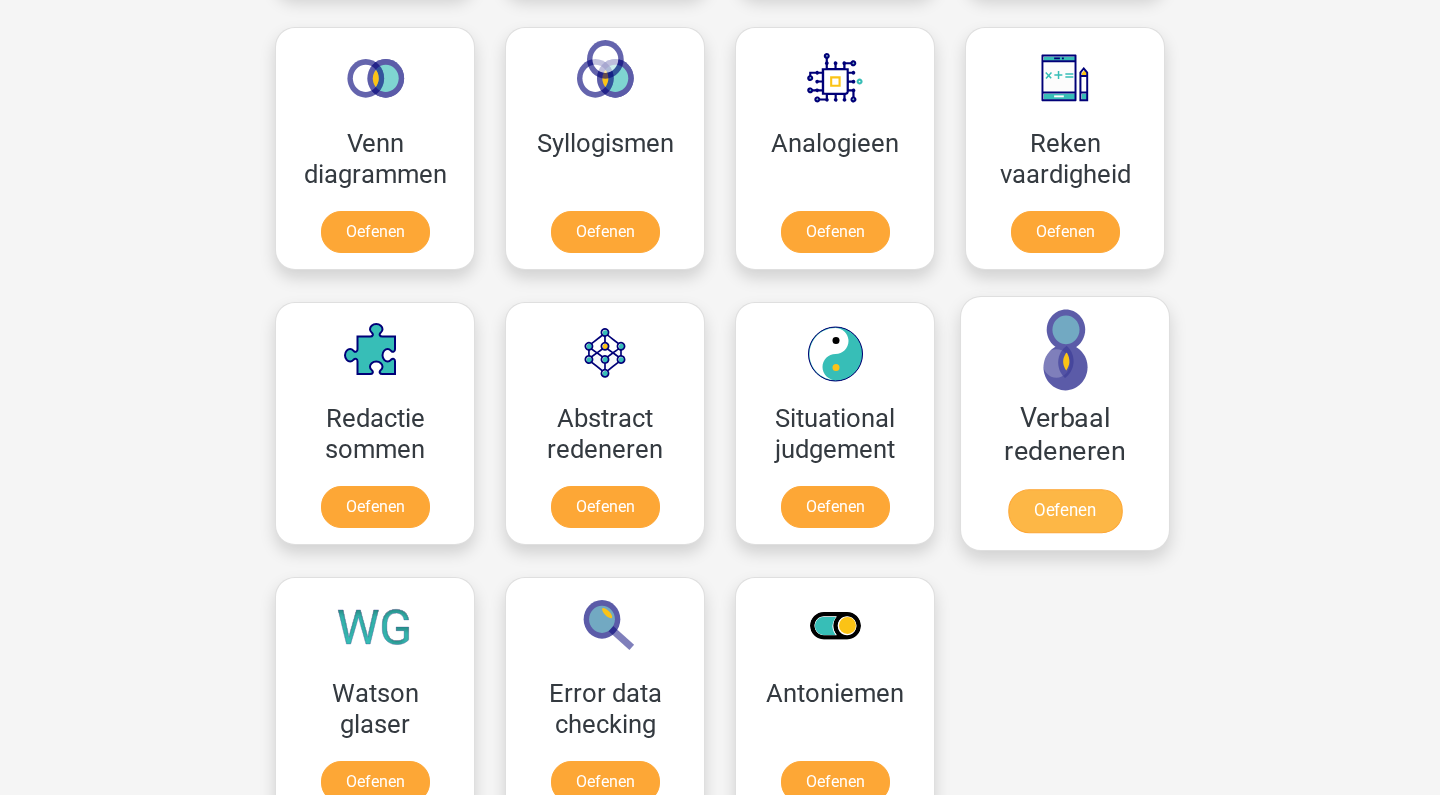 click on "Oefenen" at bounding box center (1065, 511) 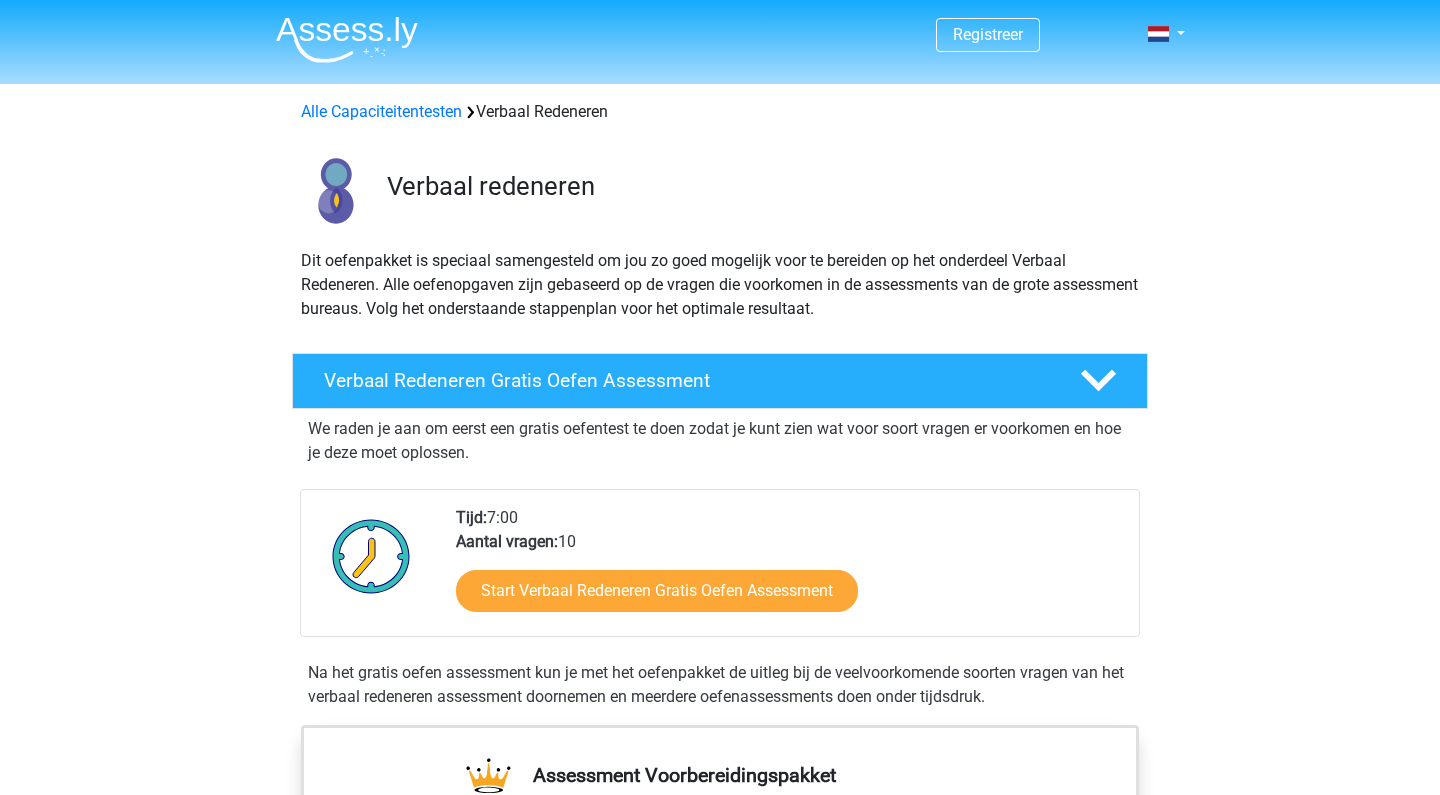 scroll, scrollTop: 0, scrollLeft: 0, axis: both 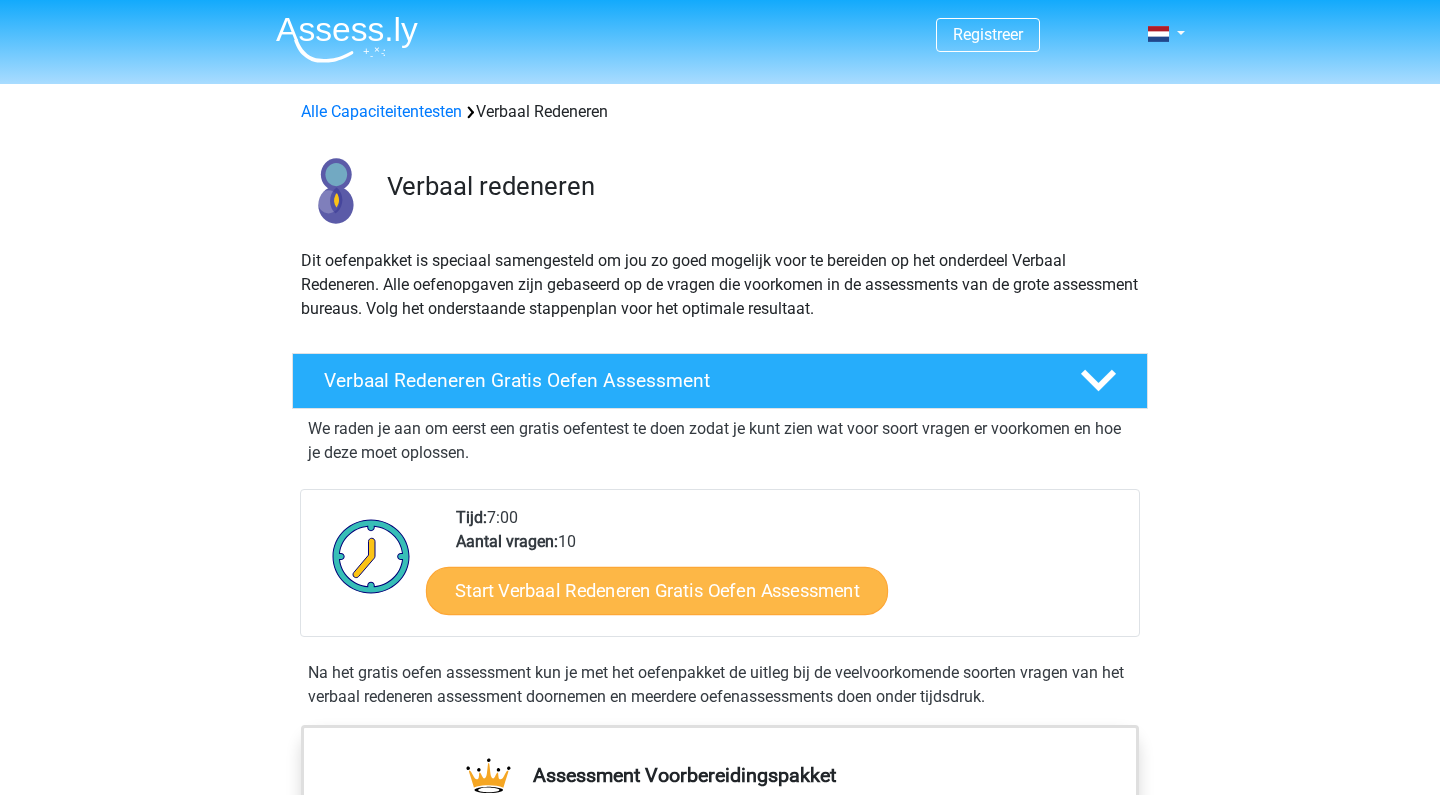 click on "Start Verbaal Redeneren
Gratis Oefen Assessment" at bounding box center (657, 591) 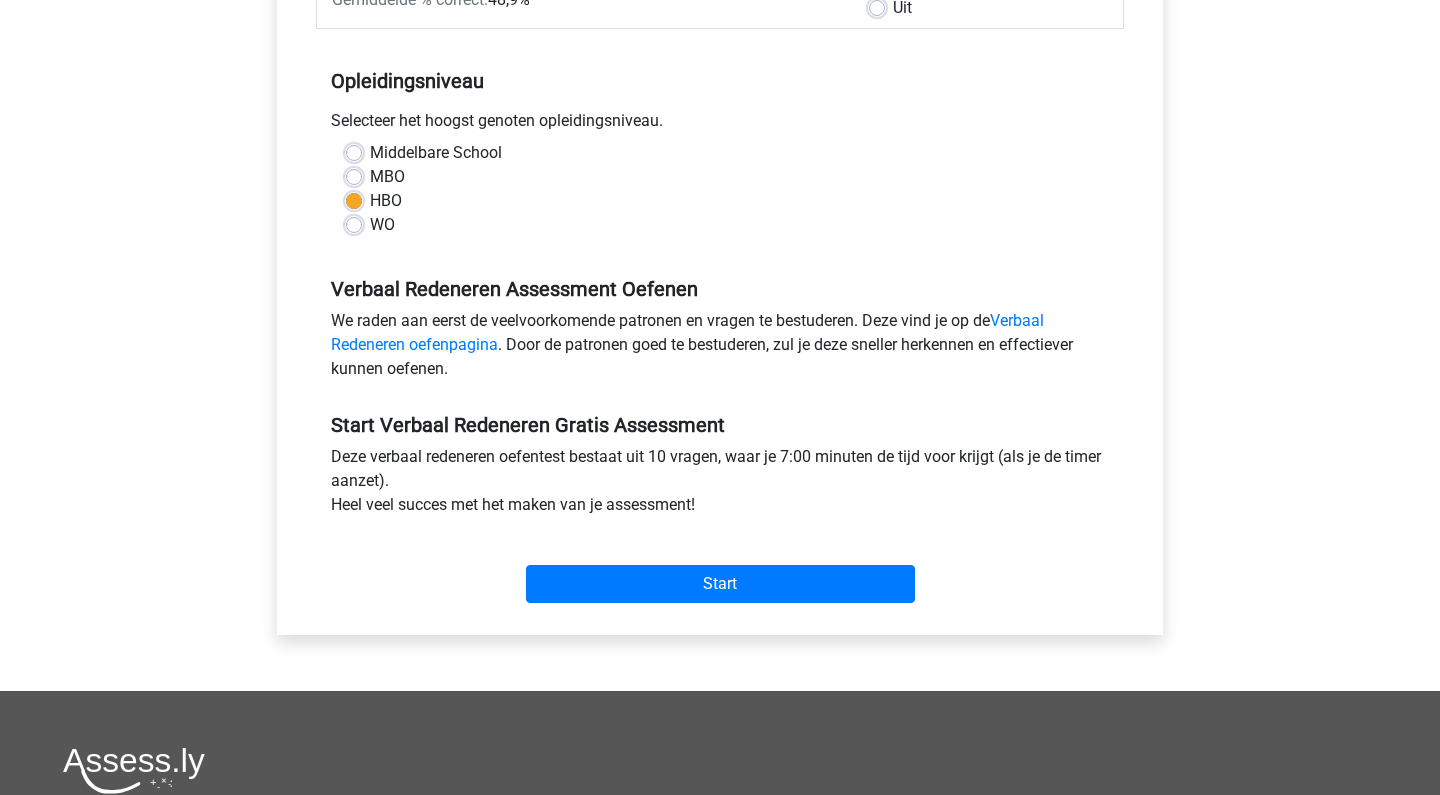 scroll, scrollTop: 392, scrollLeft: 0, axis: vertical 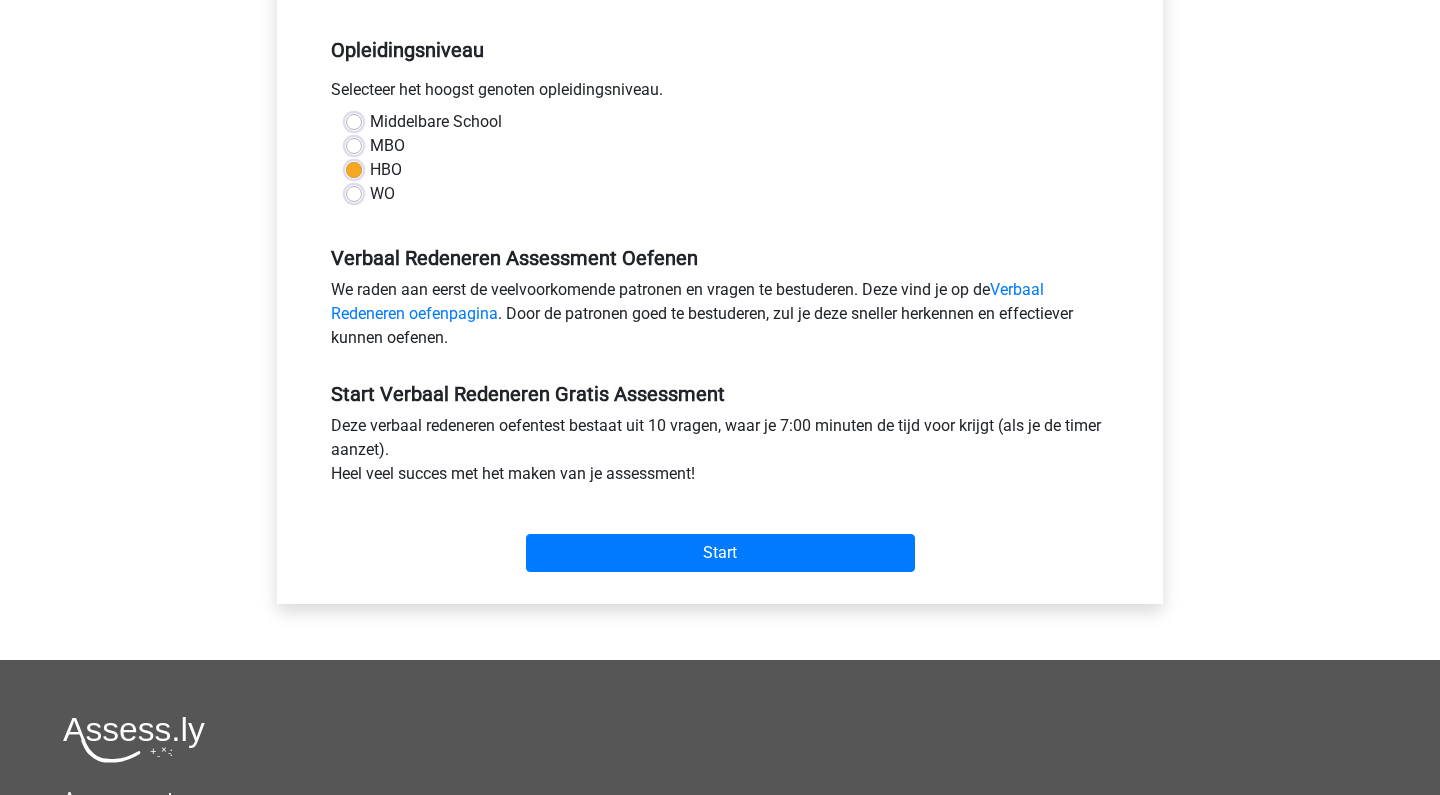 click on "Start" at bounding box center (720, 537) 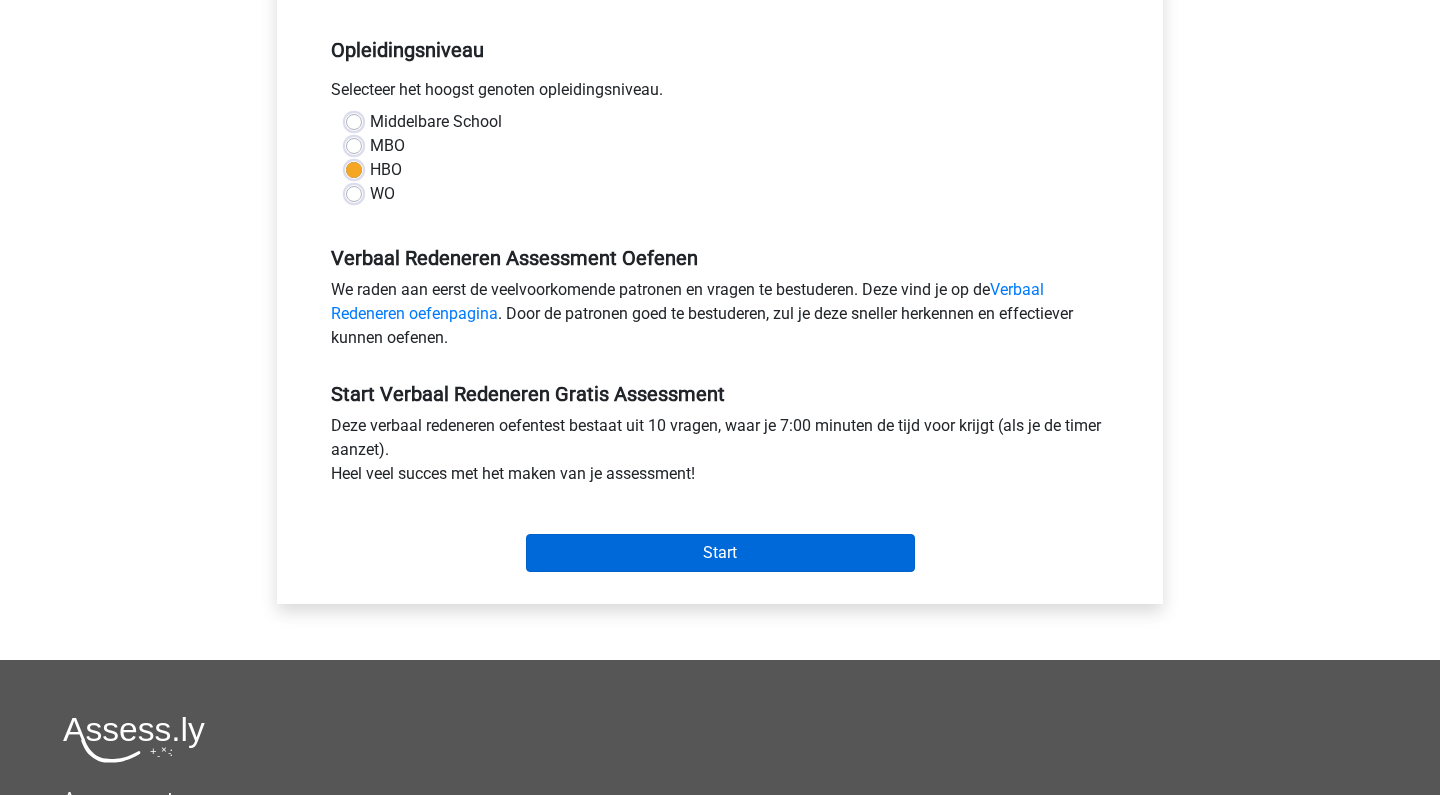 click on "Start" at bounding box center [720, 553] 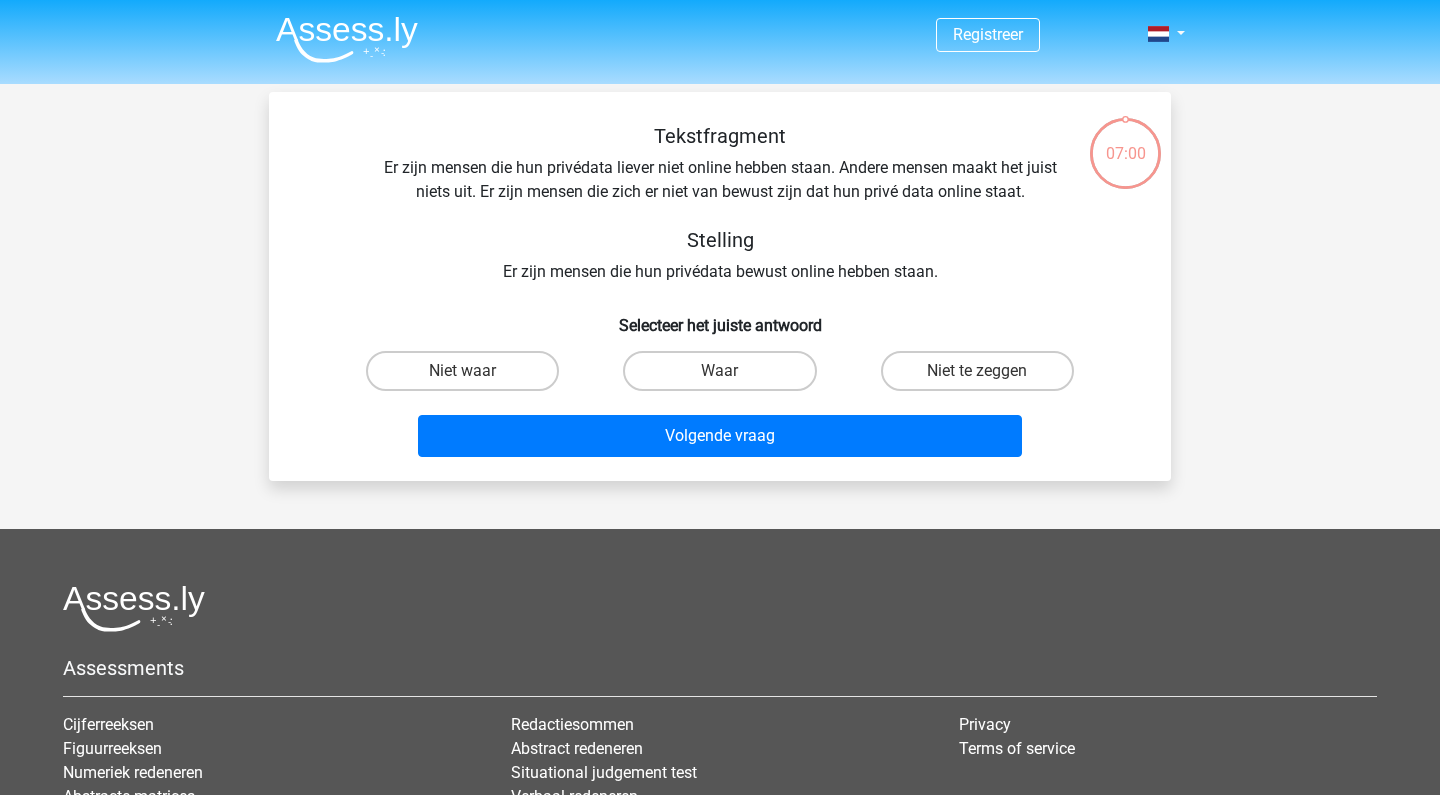 scroll, scrollTop: 0, scrollLeft: 0, axis: both 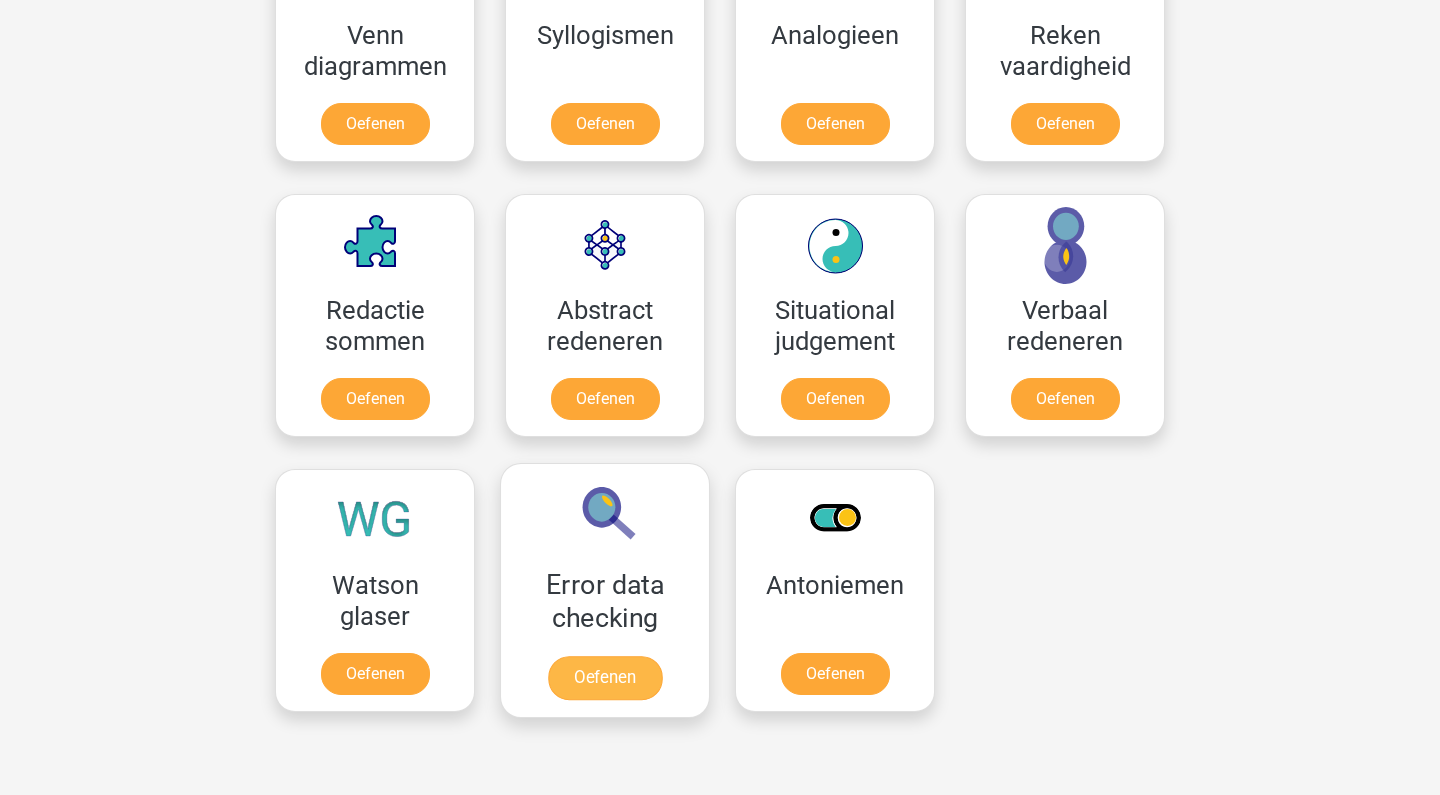 click on "Oefenen" at bounding box center [605, 678] 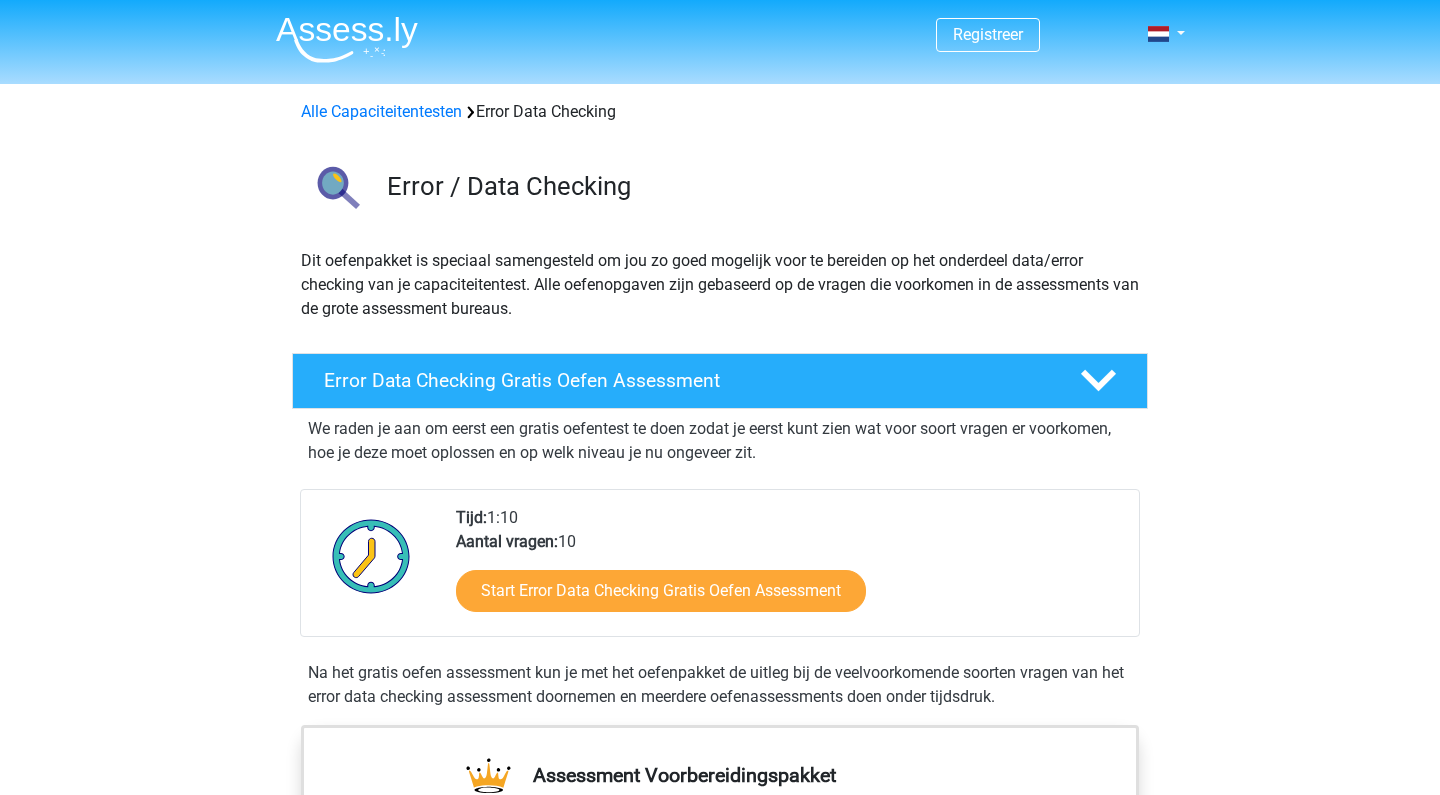 scroll, scrollTop: 0, scrollLeft: 0, axis: both 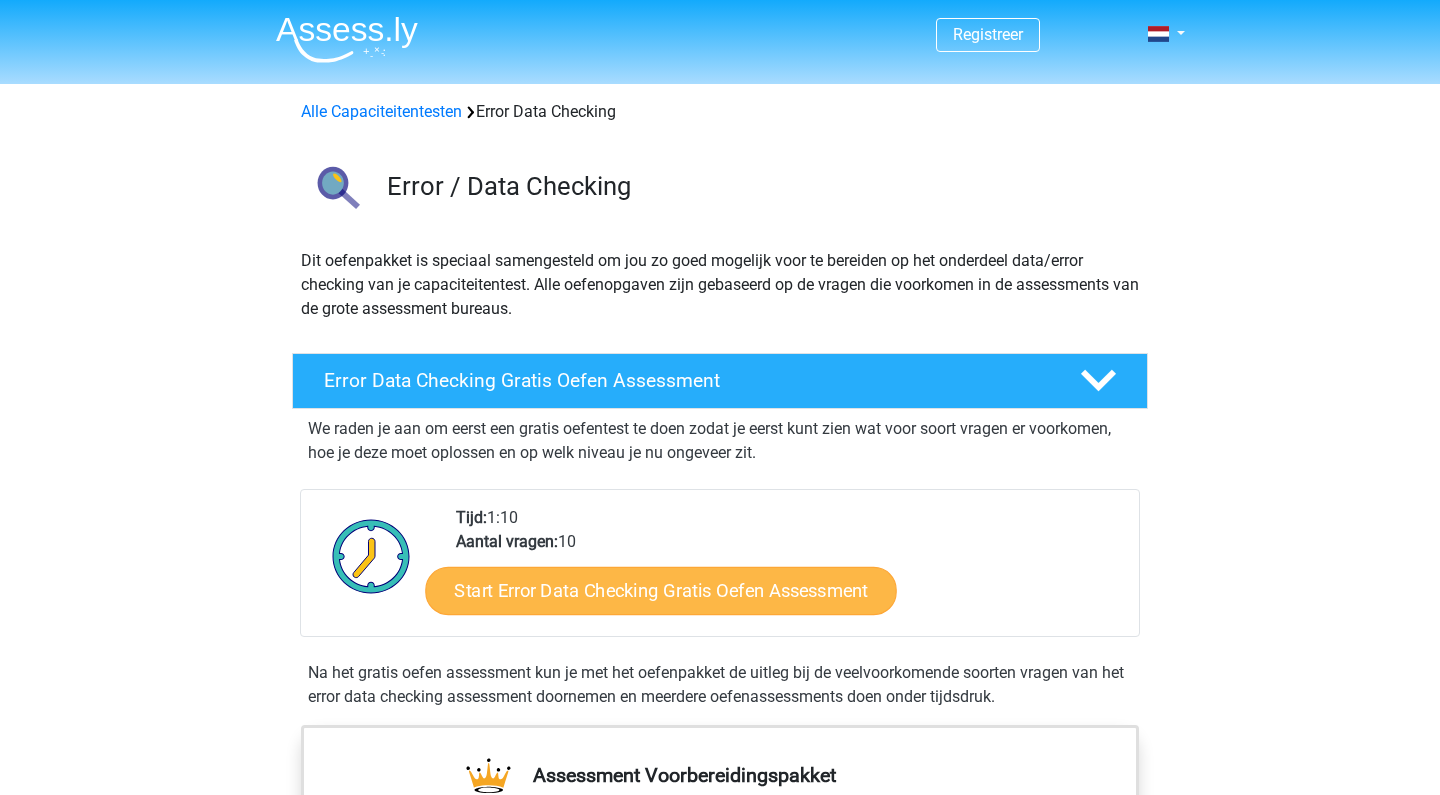 click on "Start Error Data Checking
Gratis Oefen Assessment" at bounding box center [662, 591] 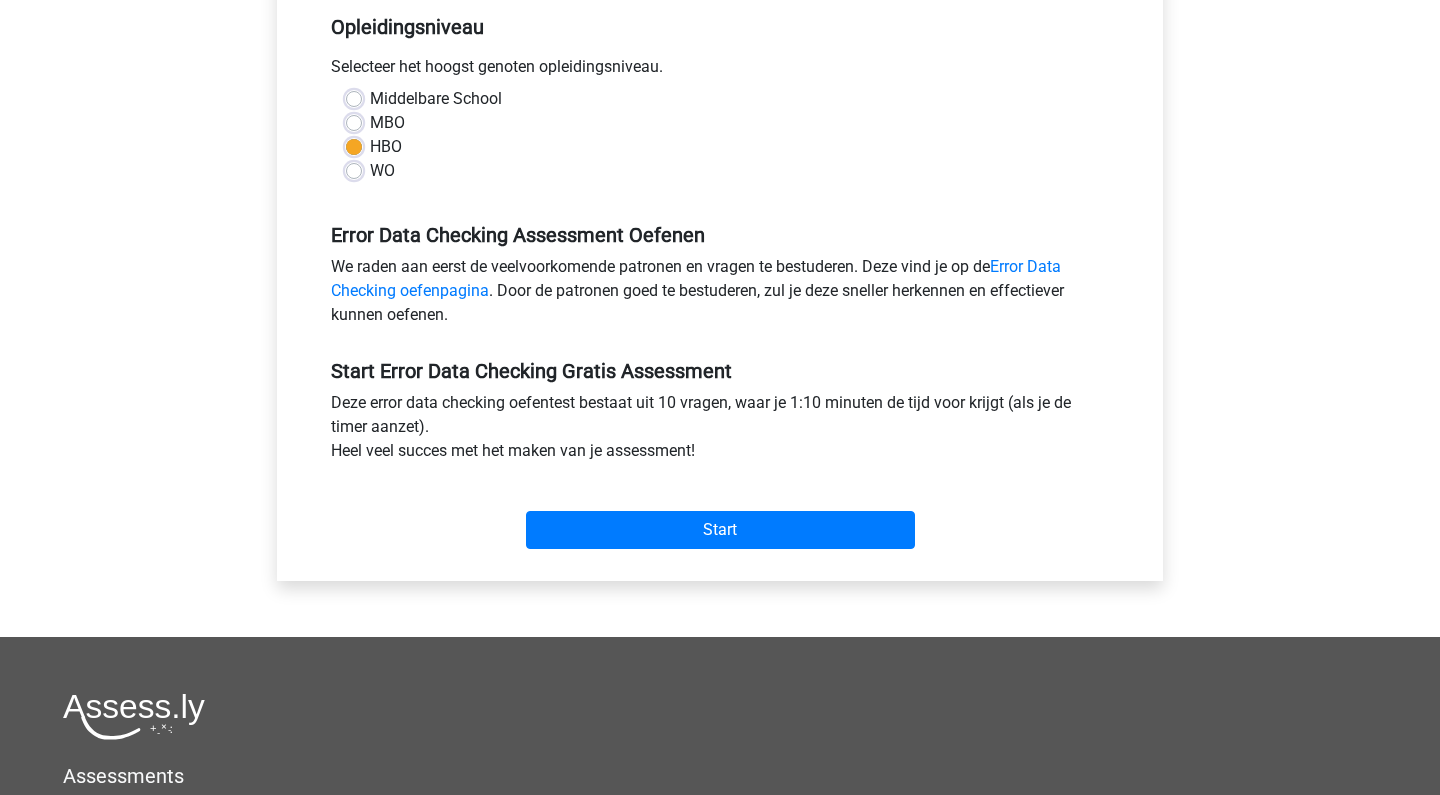 scroll, scrollTop: 421, scrollLeft: 0, axis: vertical 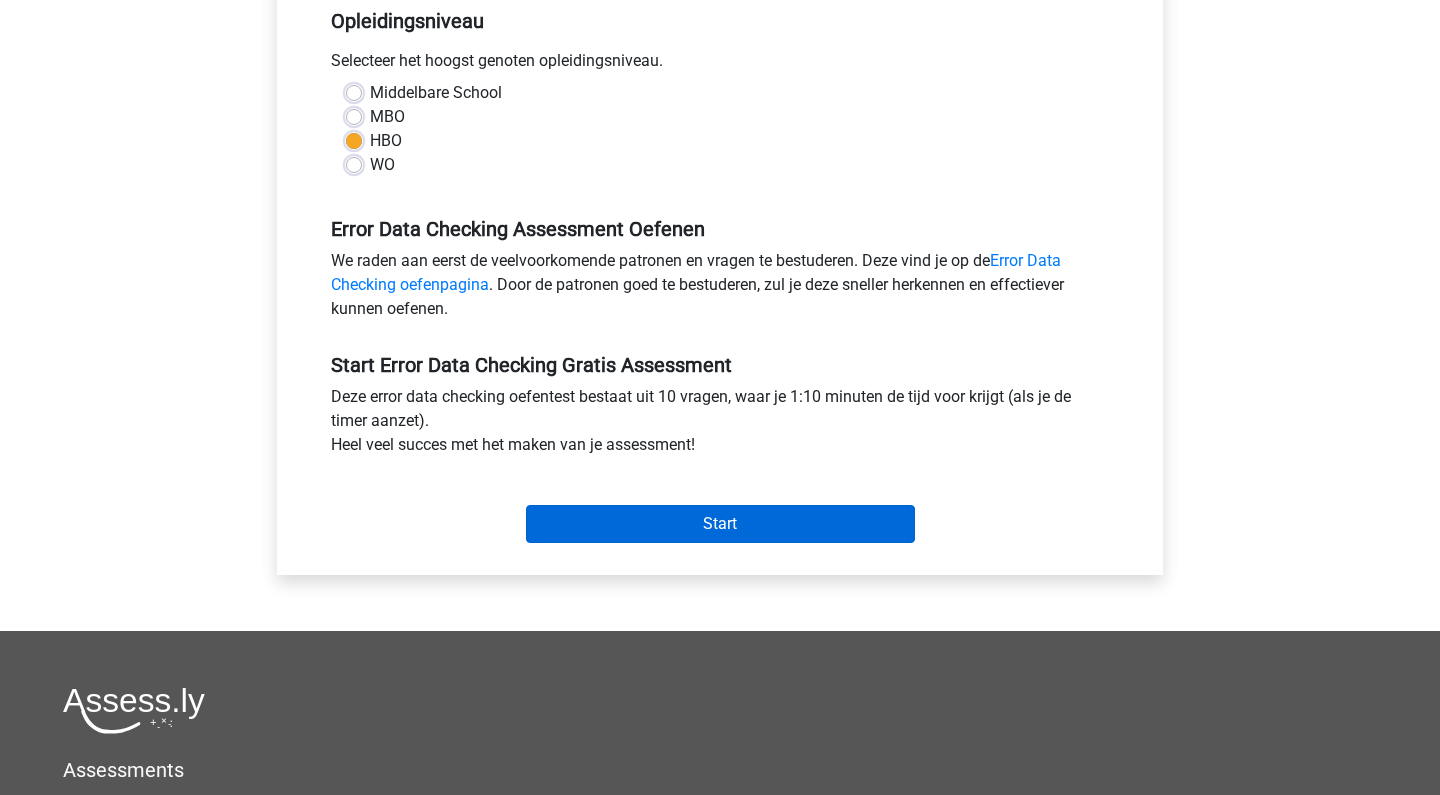 click on "Start" at bounding box center (720, 524) 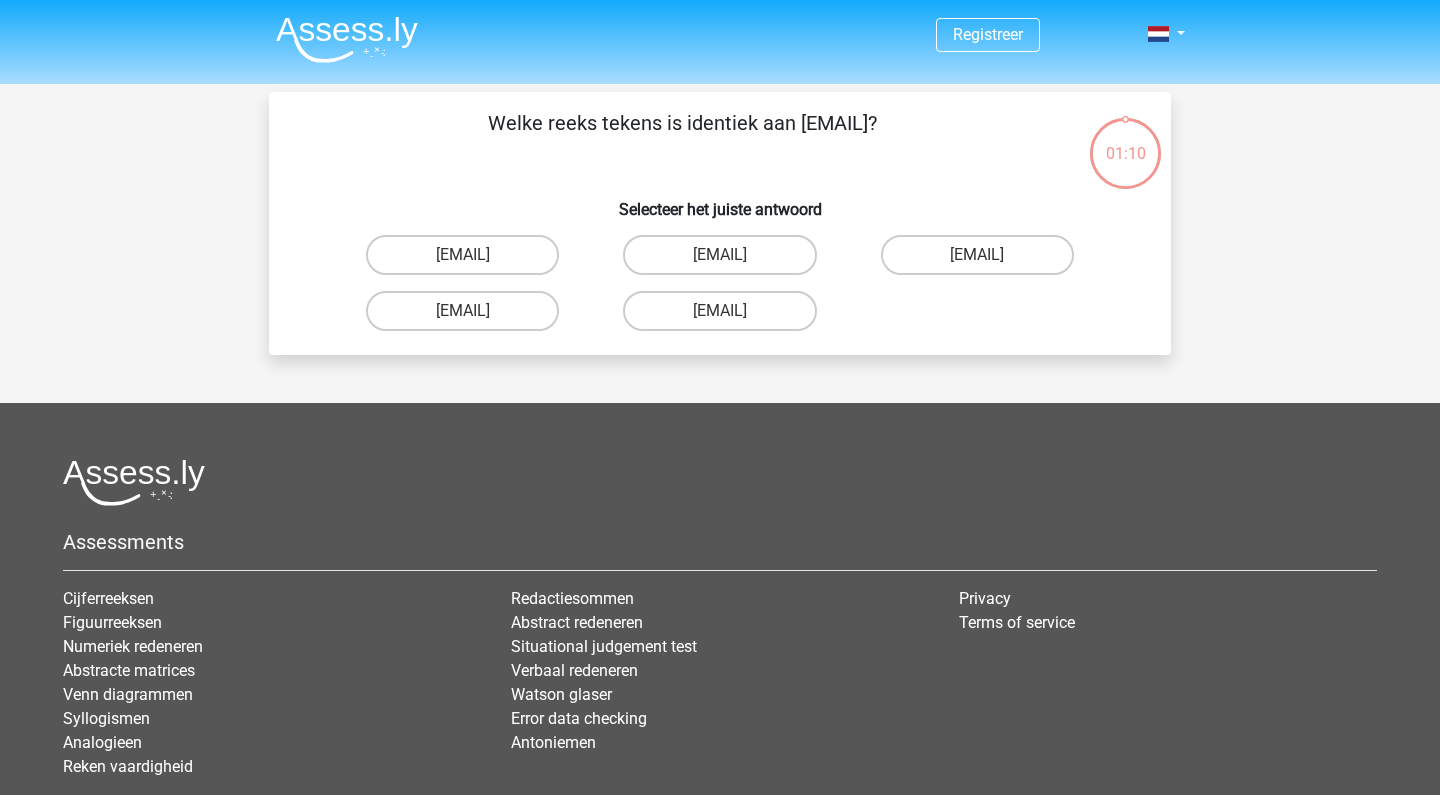 scroll, scrollTop: 0, scrollLeft: 0, axis: both 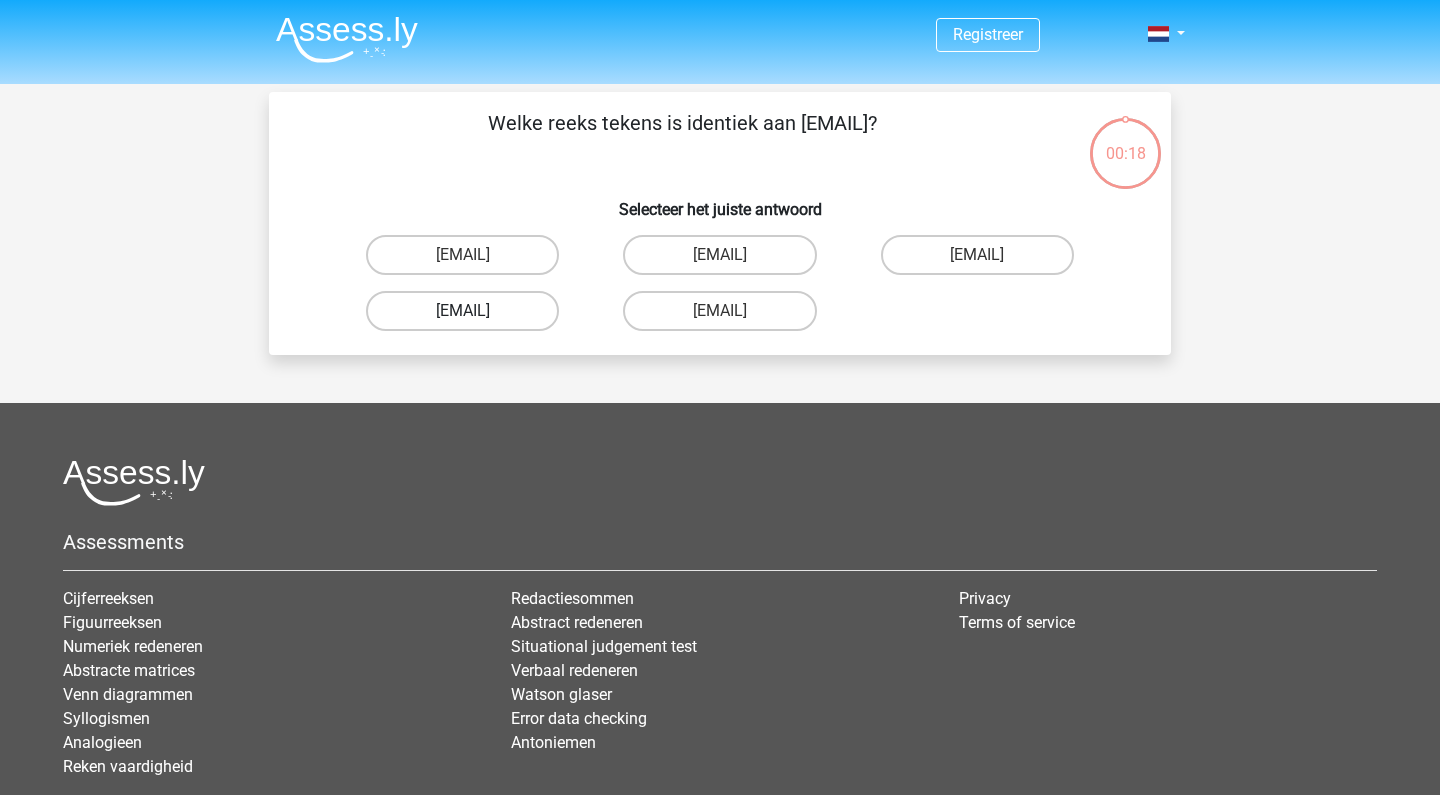 click on "[EMAIL]" at bounding box center (462, 311) 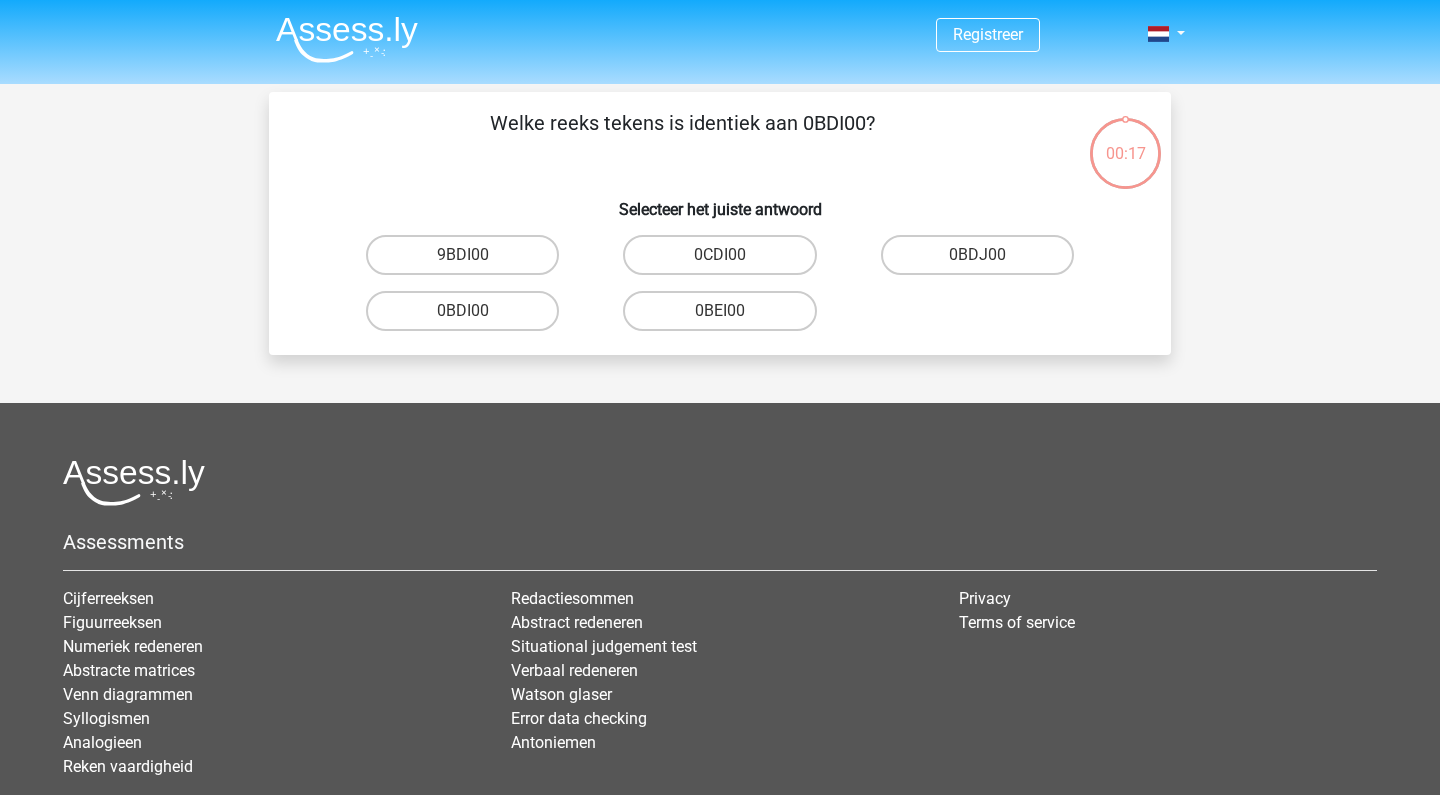 scroll, scrollTop: 92, scrollLeft: 0, axis: vertical 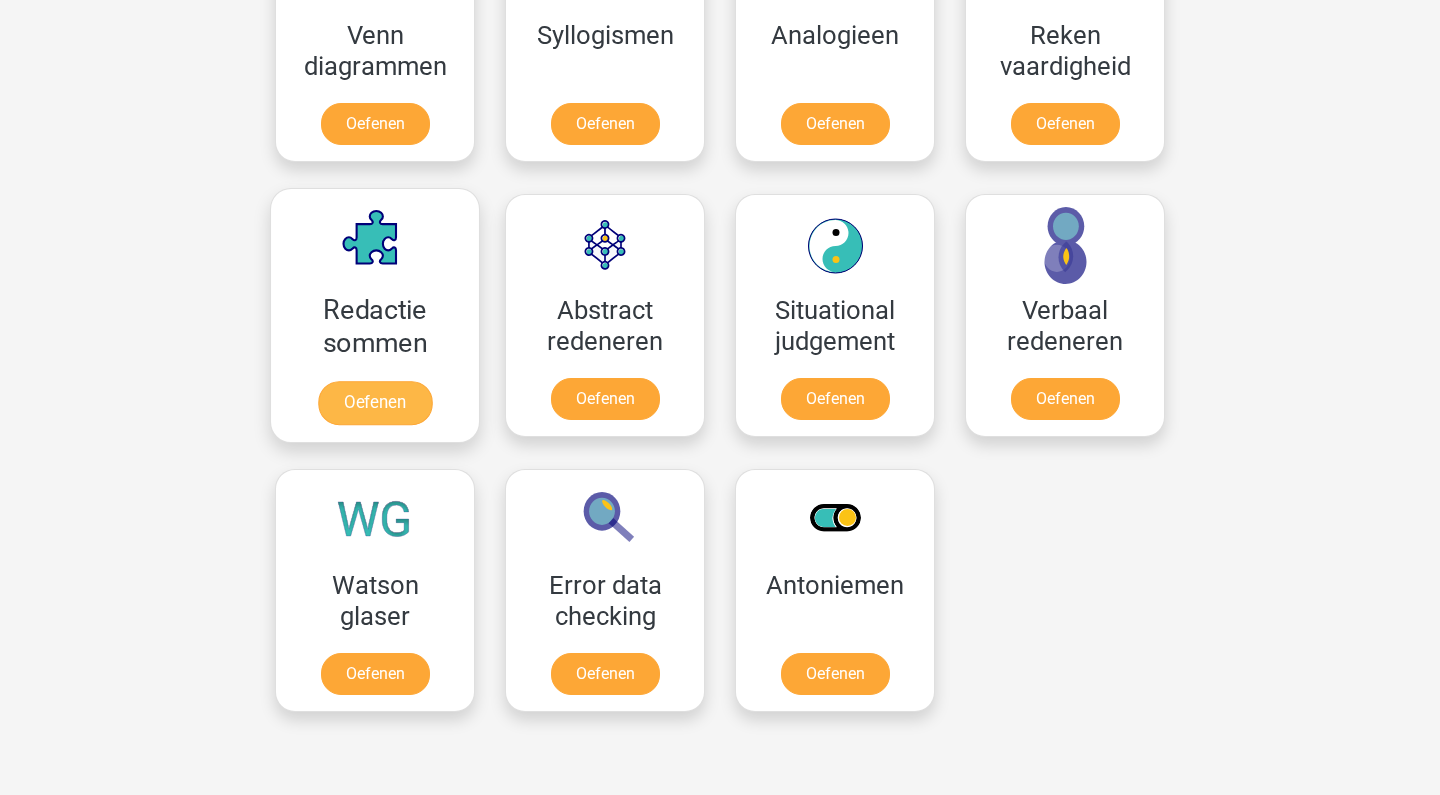 click on "Oefenen" at bounding box center [375, 403] 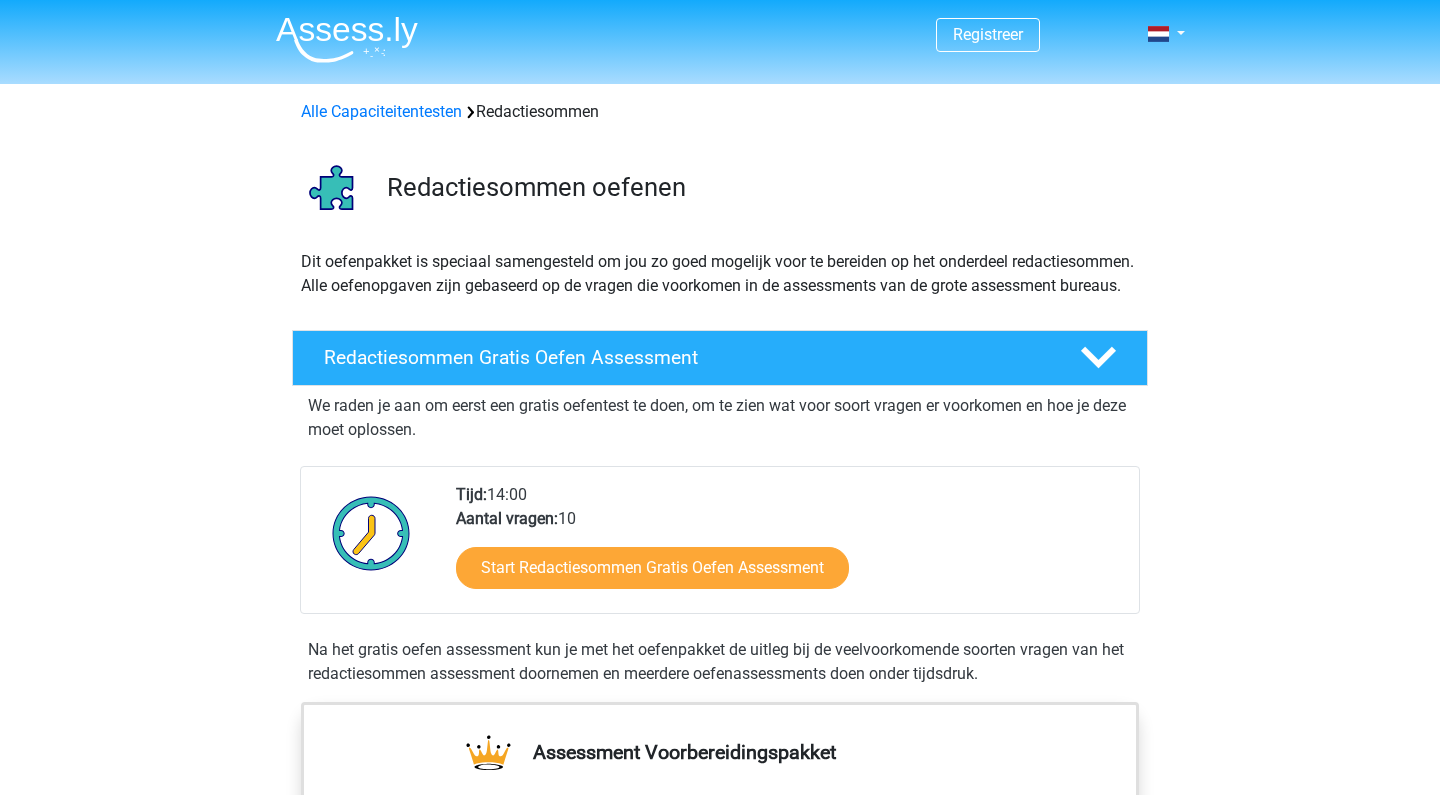 scroll, scrollTop: 0, scrollLeft: 0, axis: both 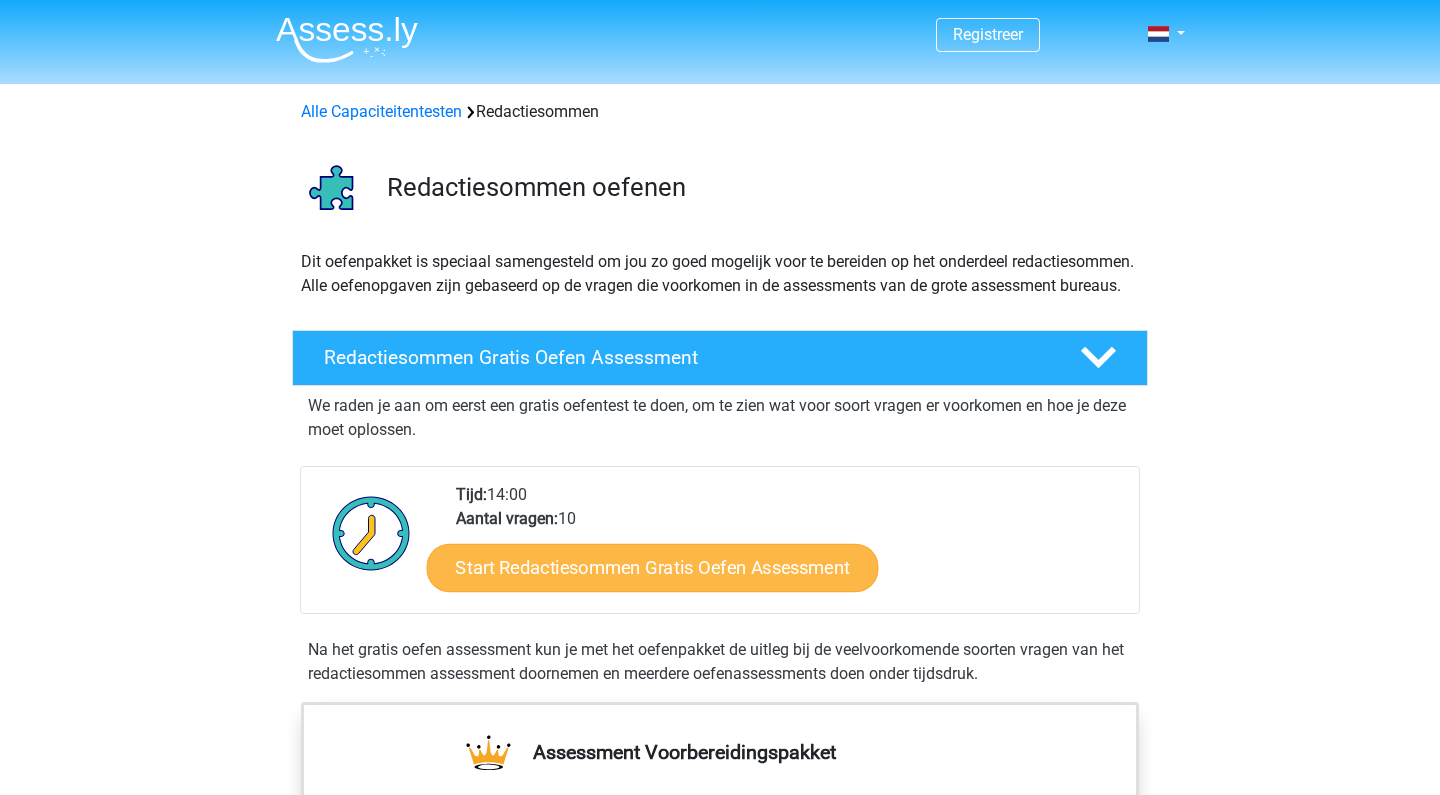 click on "Start Redactiesommen
Gratis Oefen Assessment" at bounding box center (653, 567) 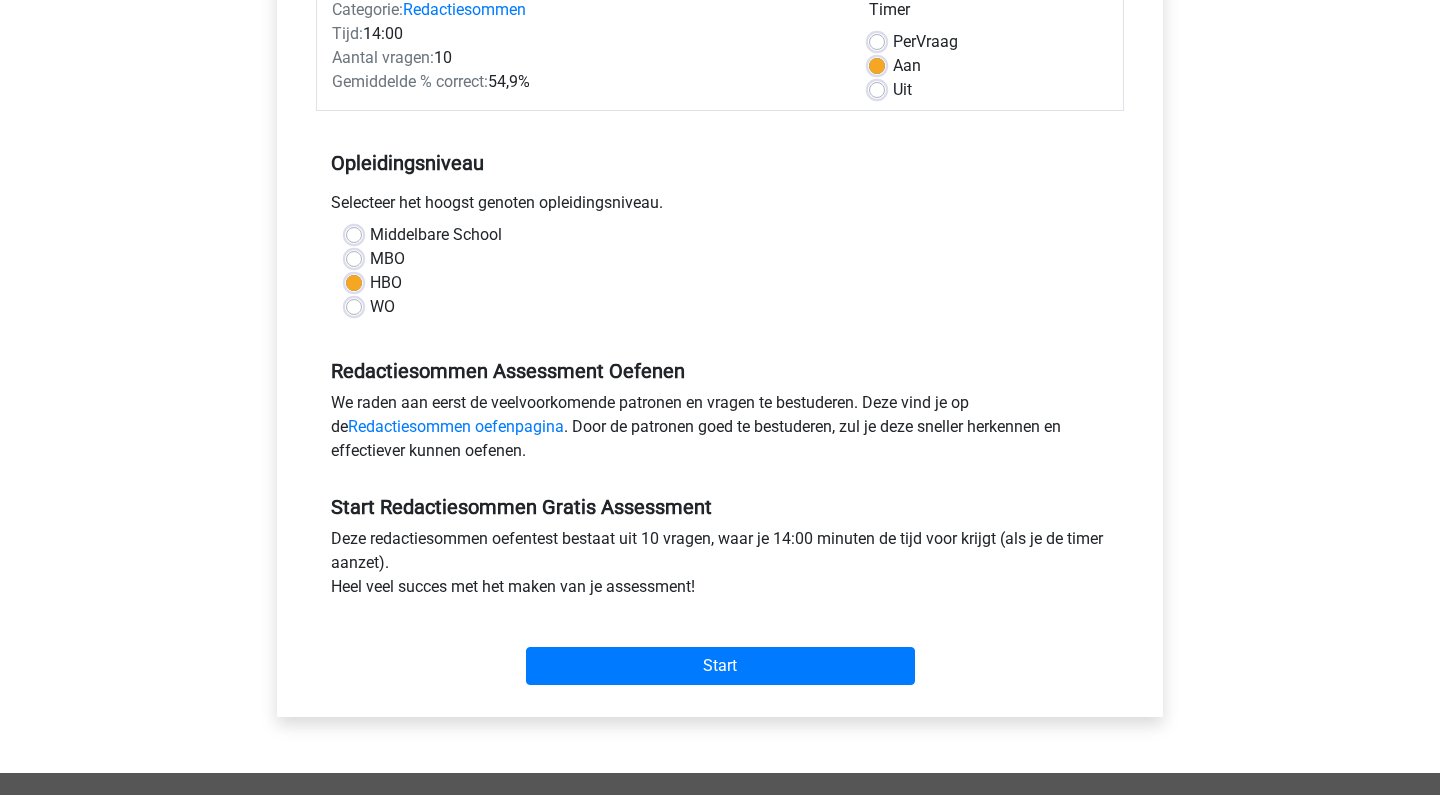 scroll, scrollTop: 274, scrollLeft: 0, axis: vertical 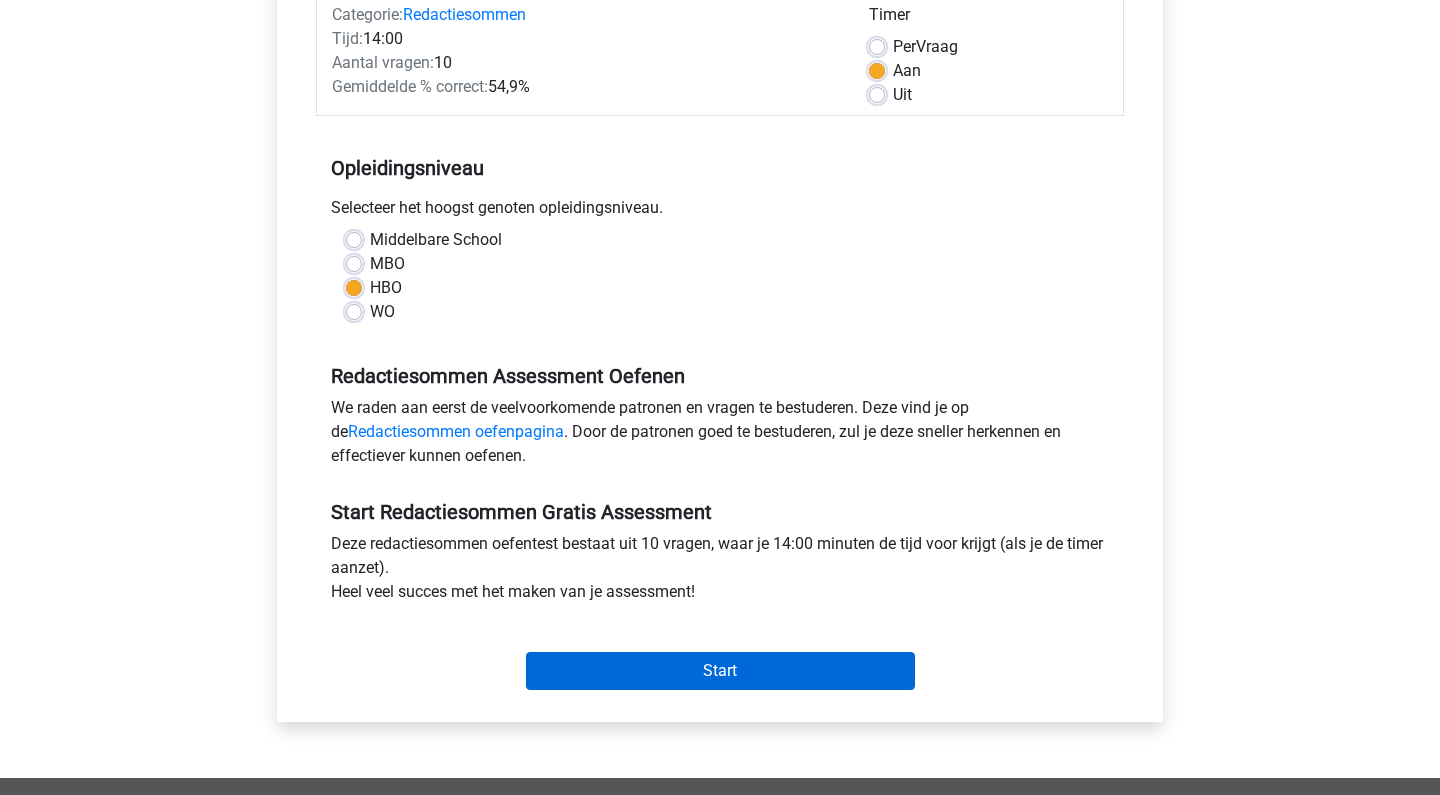 click on "Start" at bounding box center (720, 671) 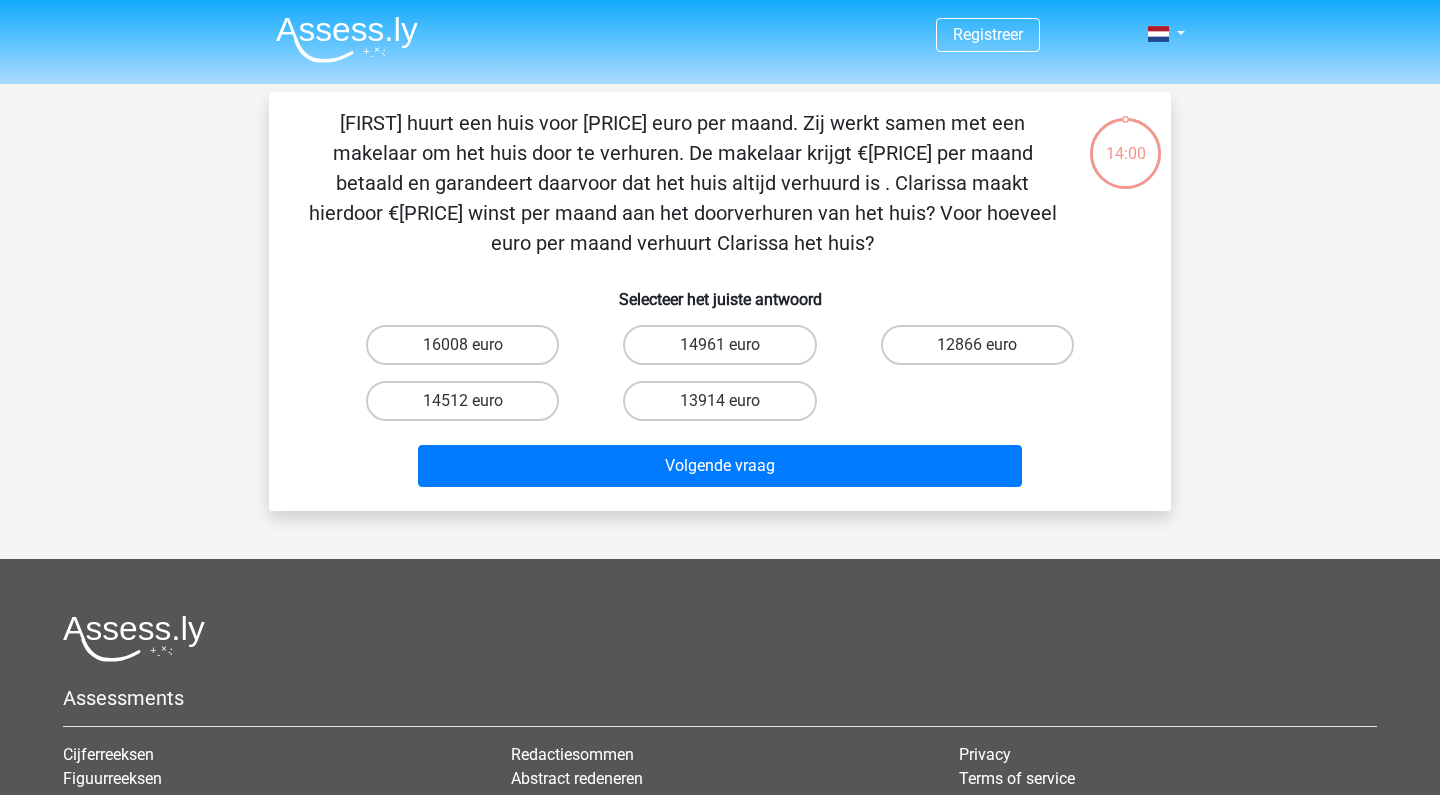 scroll, scrollTop: 0, scrollLeft: 0, axis: both 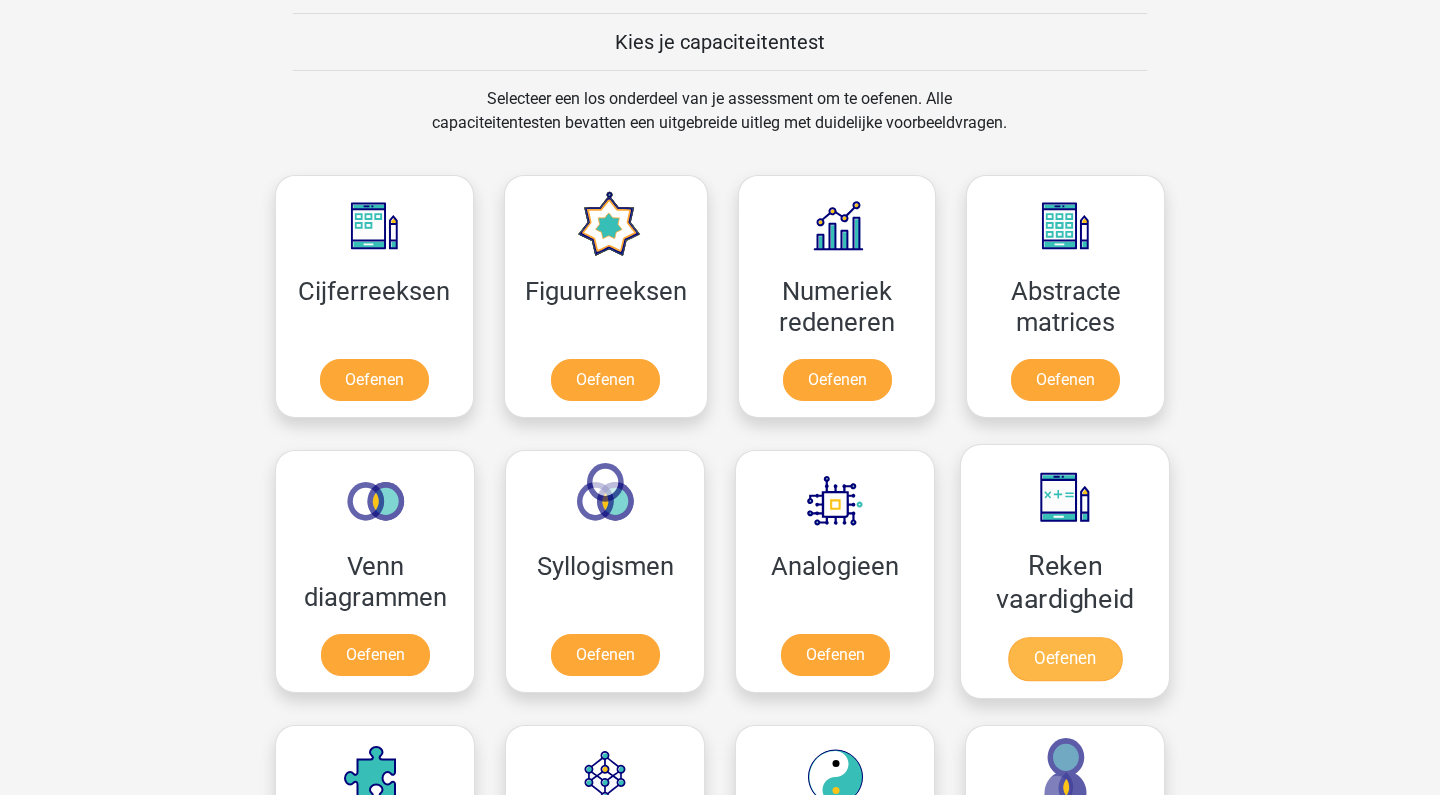 click on "Oefenen" at bounding box center [1065, 659] 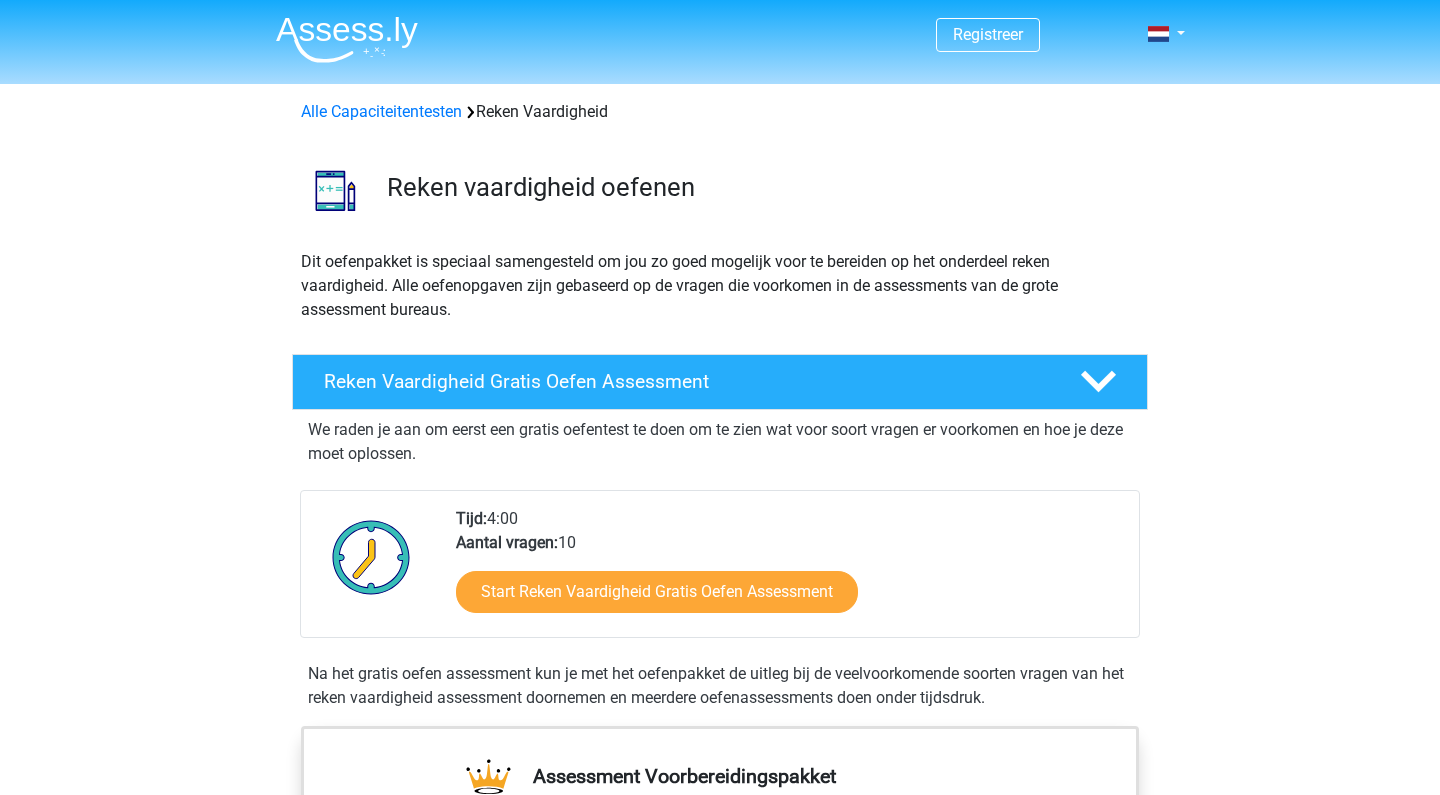 scroll, scrollTop: 220, scrollLeft: 0, axis: vertical 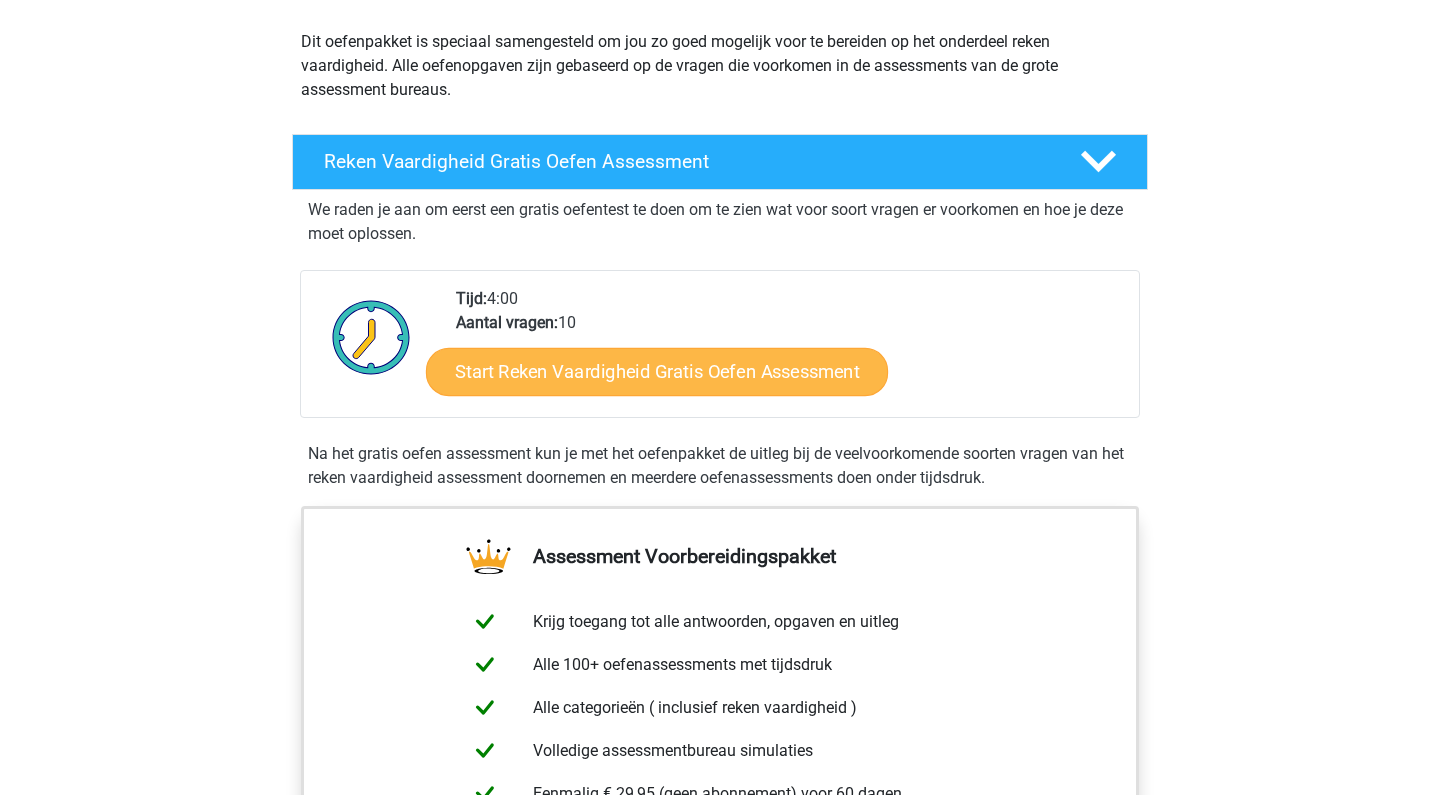 click on "Start Reken Vaardigheid
Gratis Oefen Assessment" at bounding box center (657, 371) 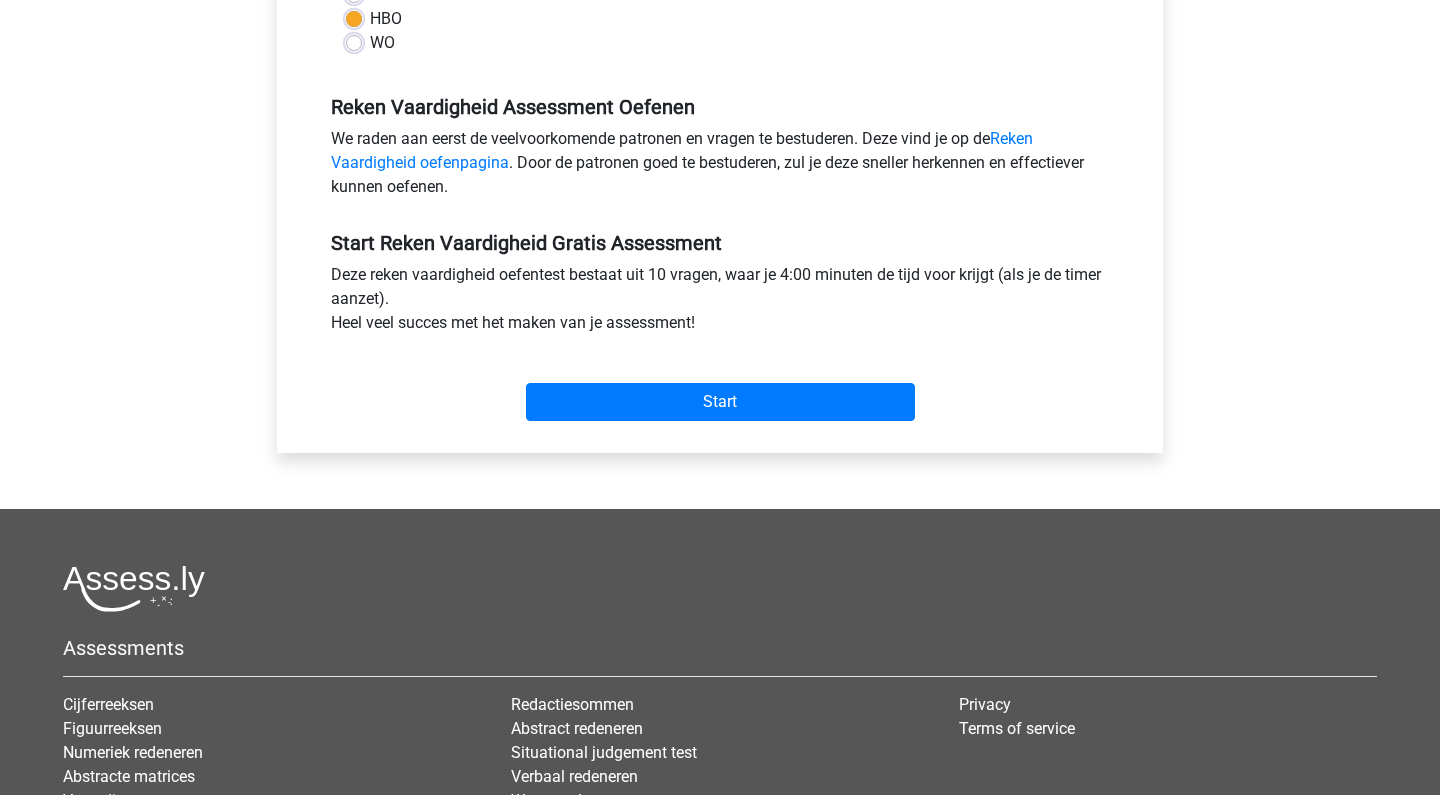 scroll, scrollTop: 647, scrollLeft: 0, axis: vertical 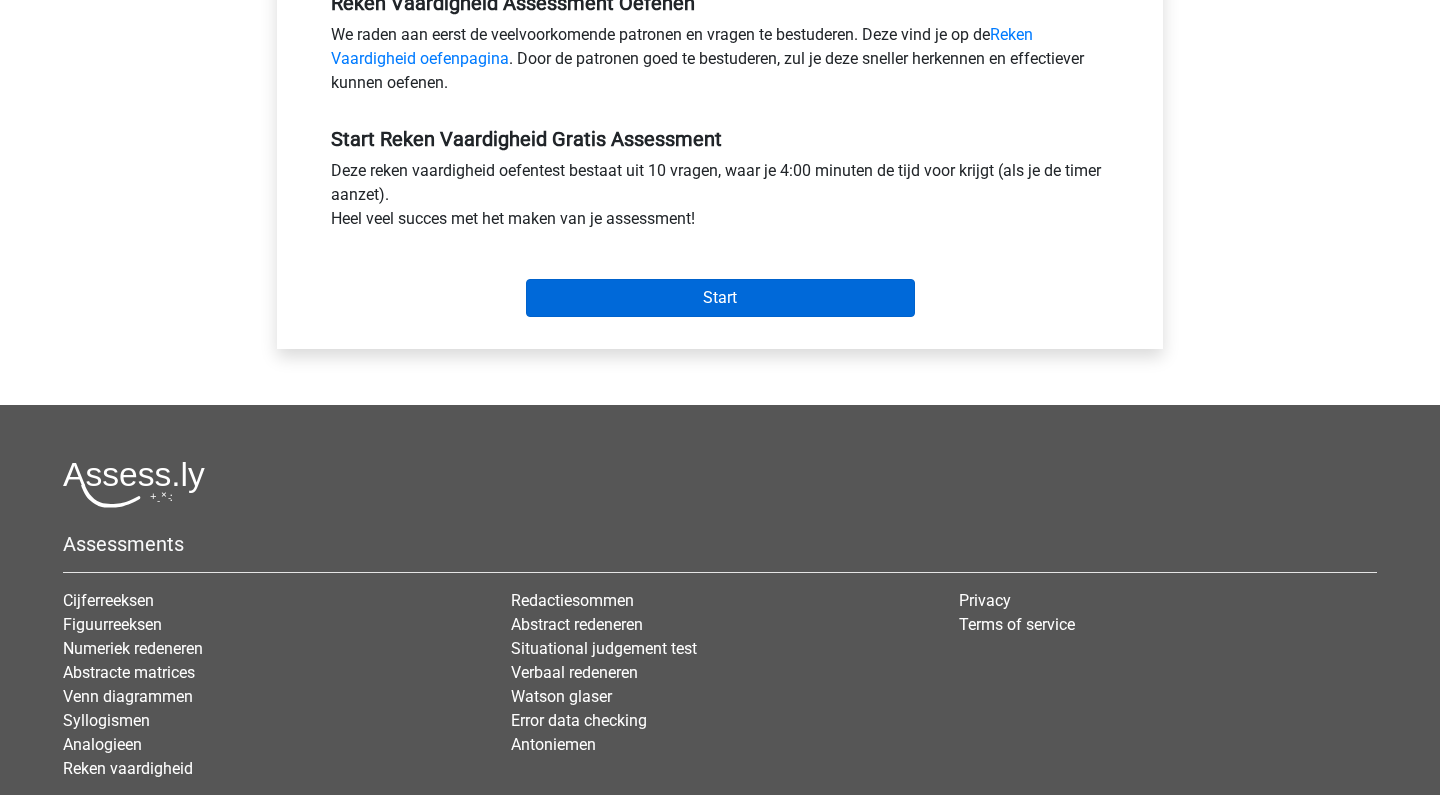 click on "Start" at bounding box center [720, 298] 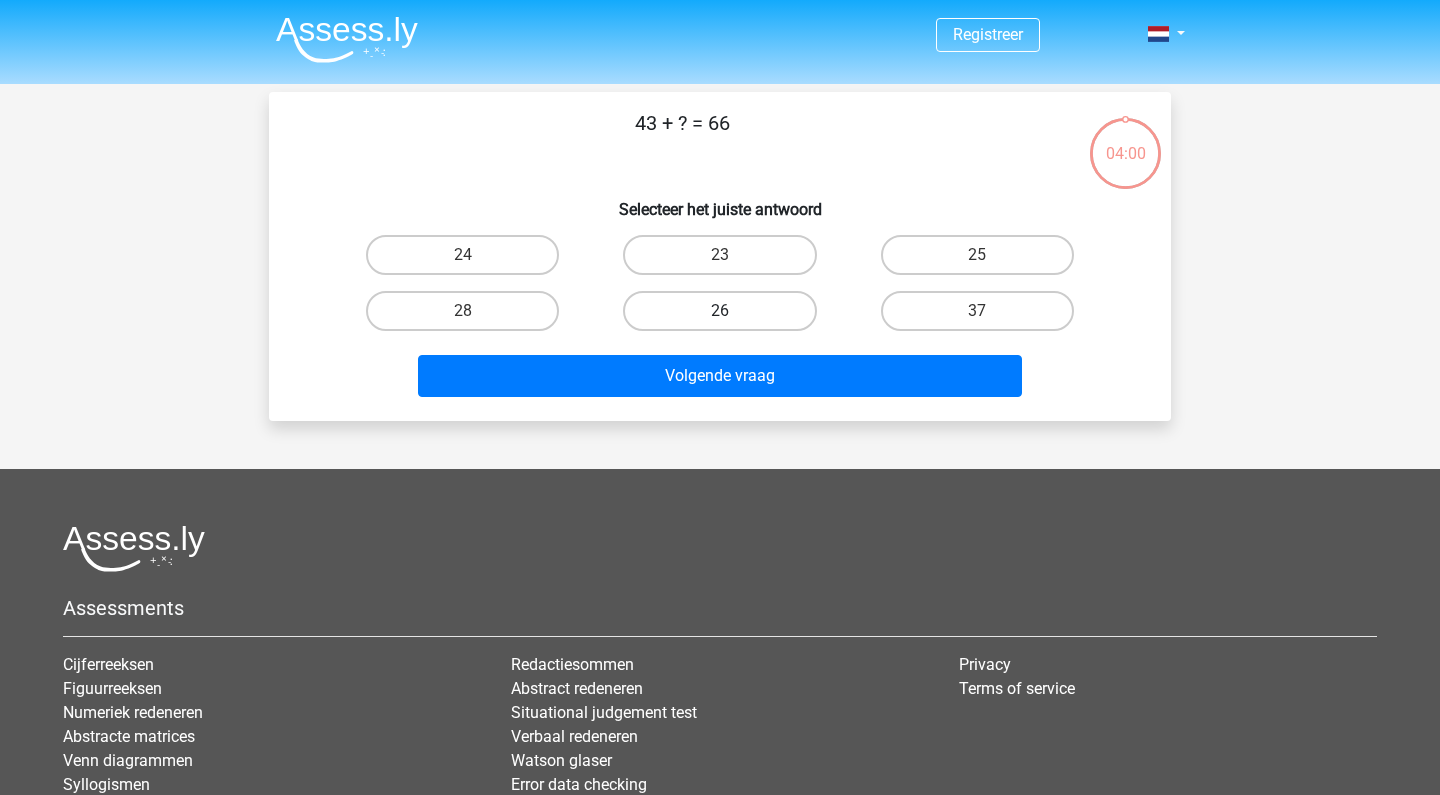 scroll, scrollTop: 0, scrollLeft: 0, axis: both 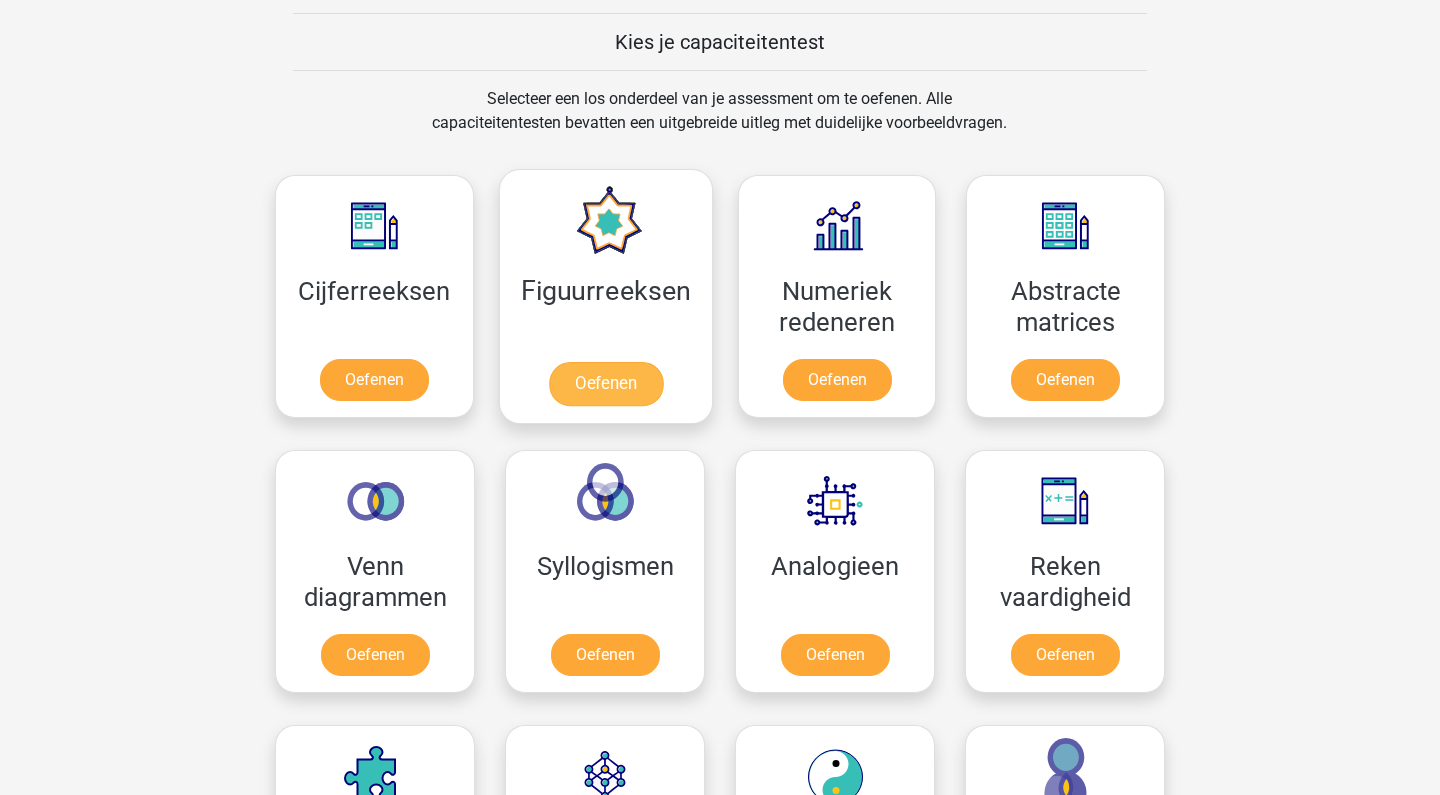 click on "Oefenen" at bounding box center [605, 384] 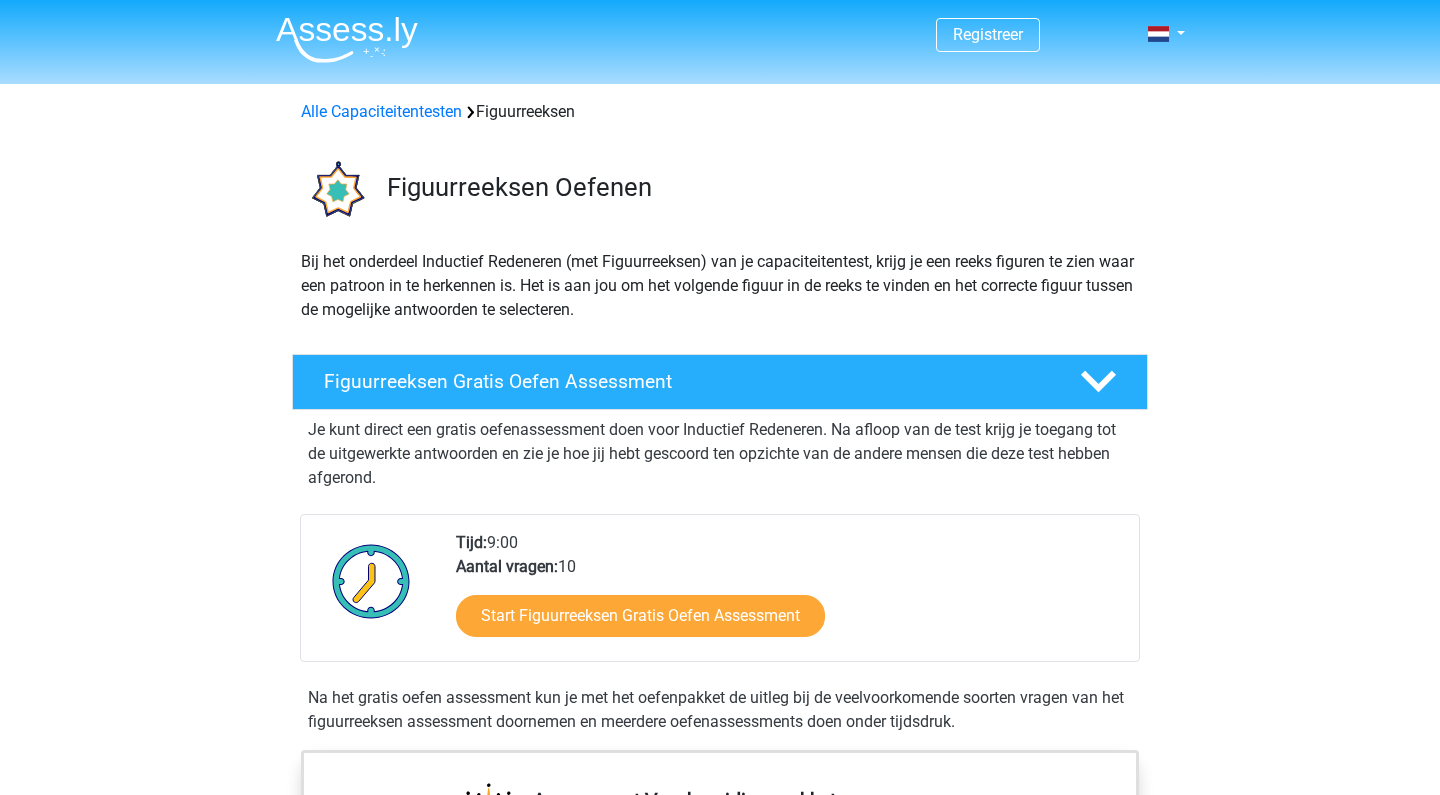 scroll, scrollTop: 0, scrollLeft: 0, axis: both 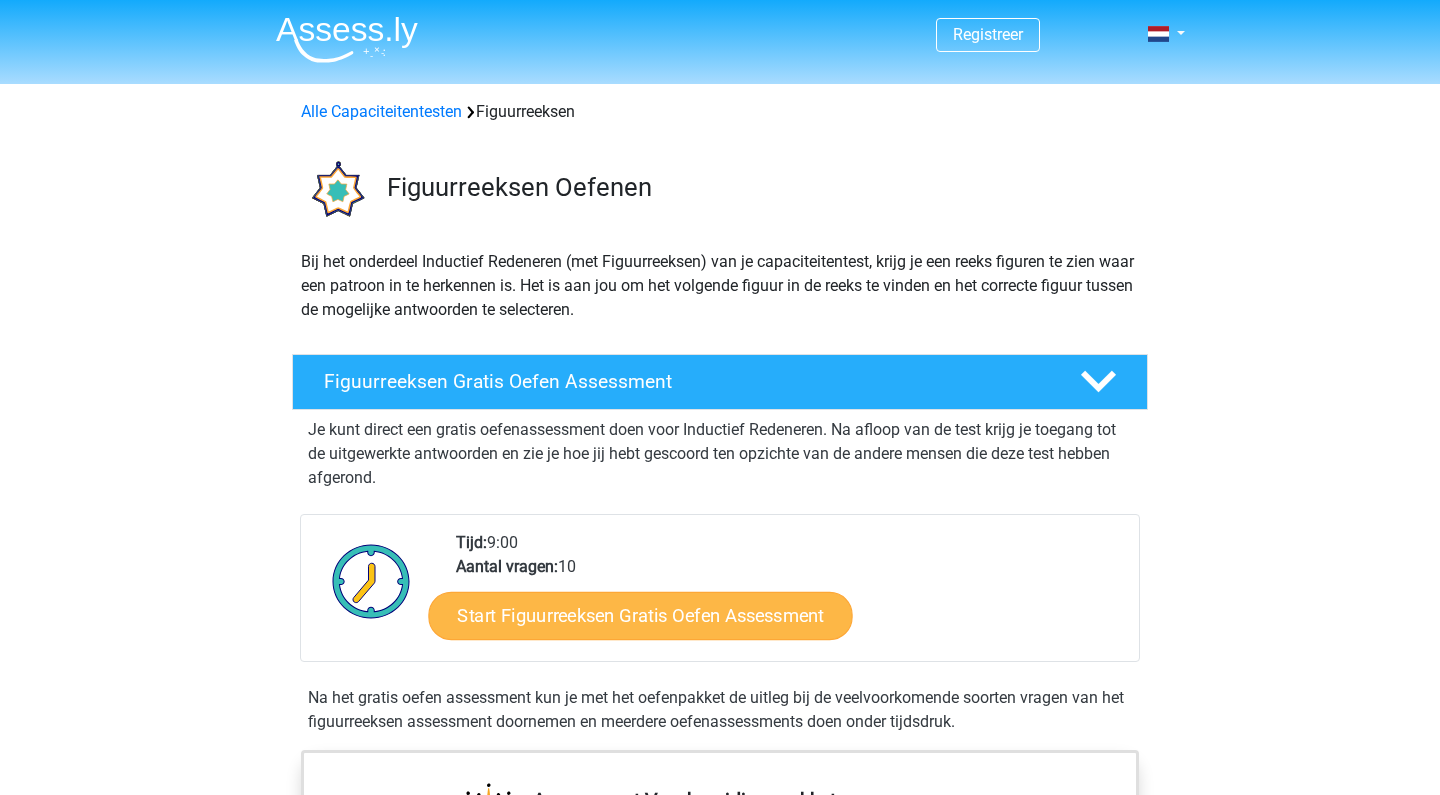 click on "Start Figuurreeksen
Gratis Oefen Assessment" at bounding box center (641, 615) 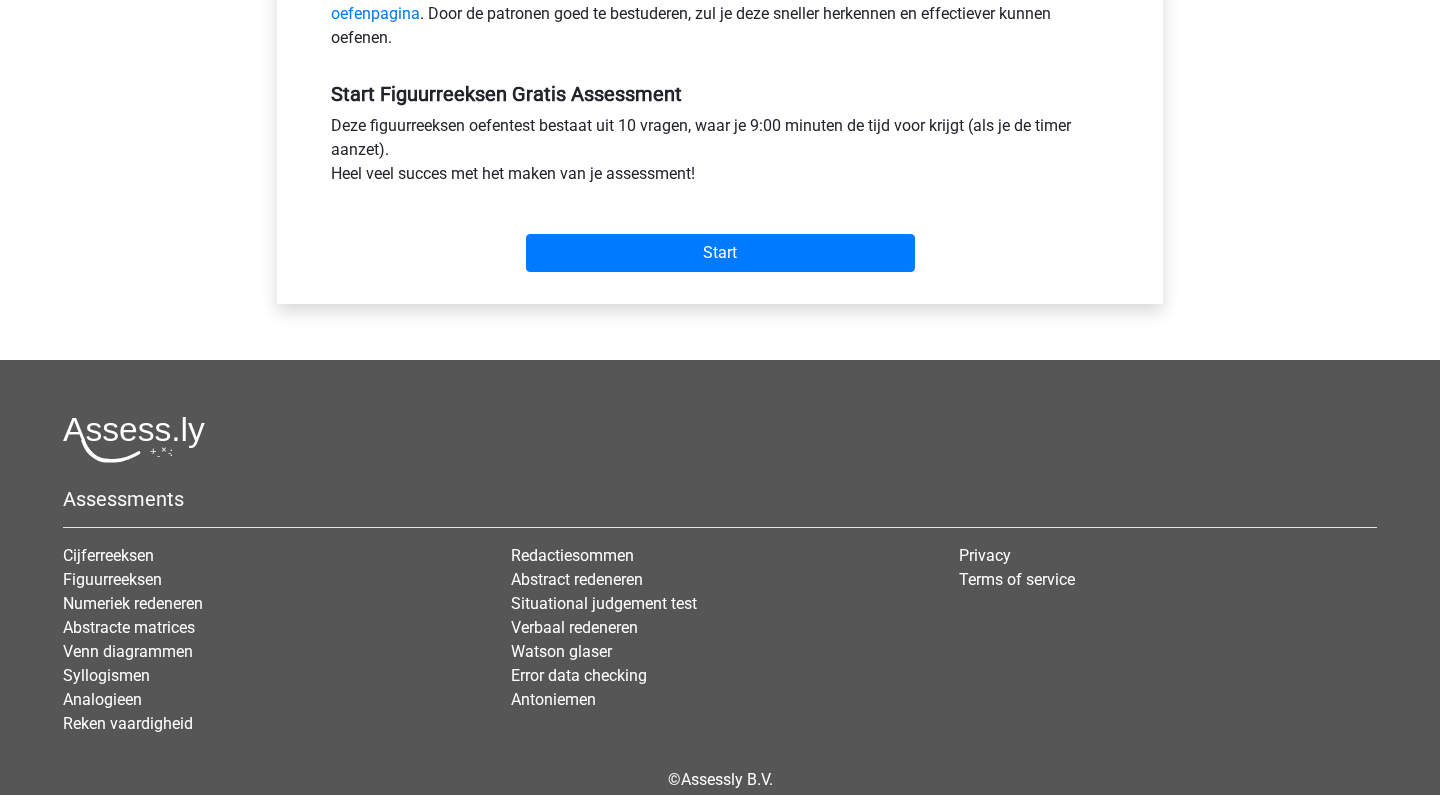 scroll, scrollTop: 737, scrollLeft: 0, axis: vertical 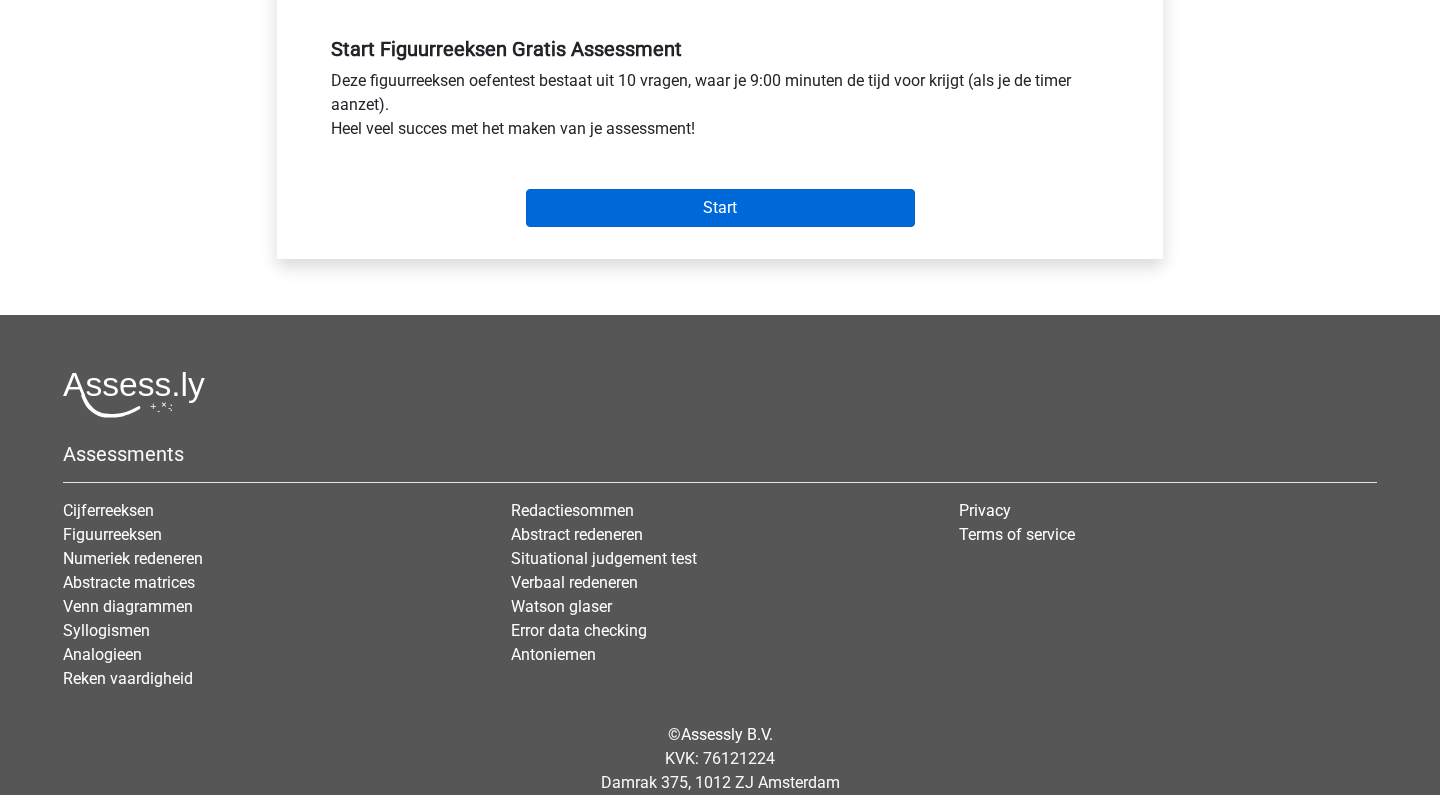 click on "Start" at bounding box center [720, 208] 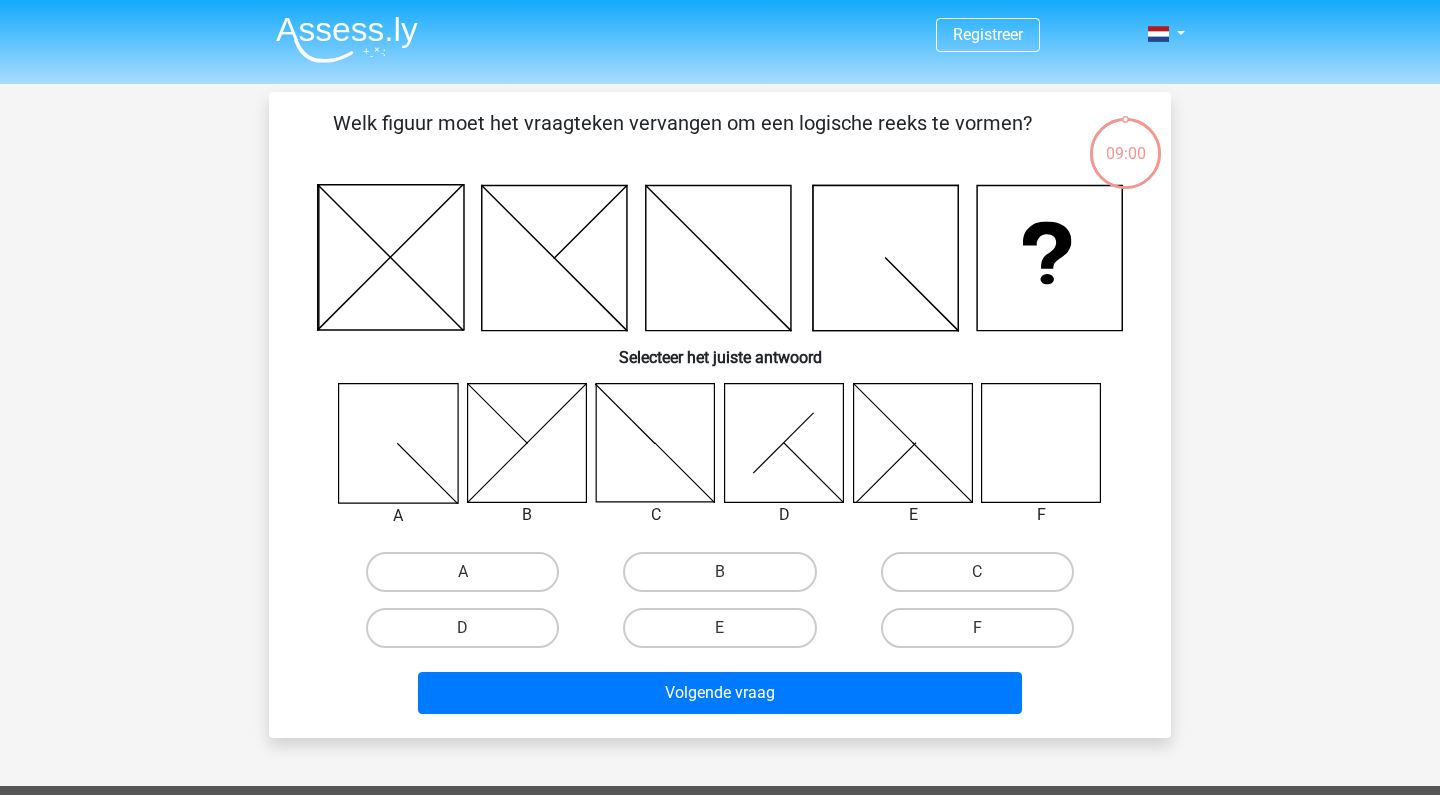 scroll, scrollTop: 0, scrollLeft: 0, axis: both 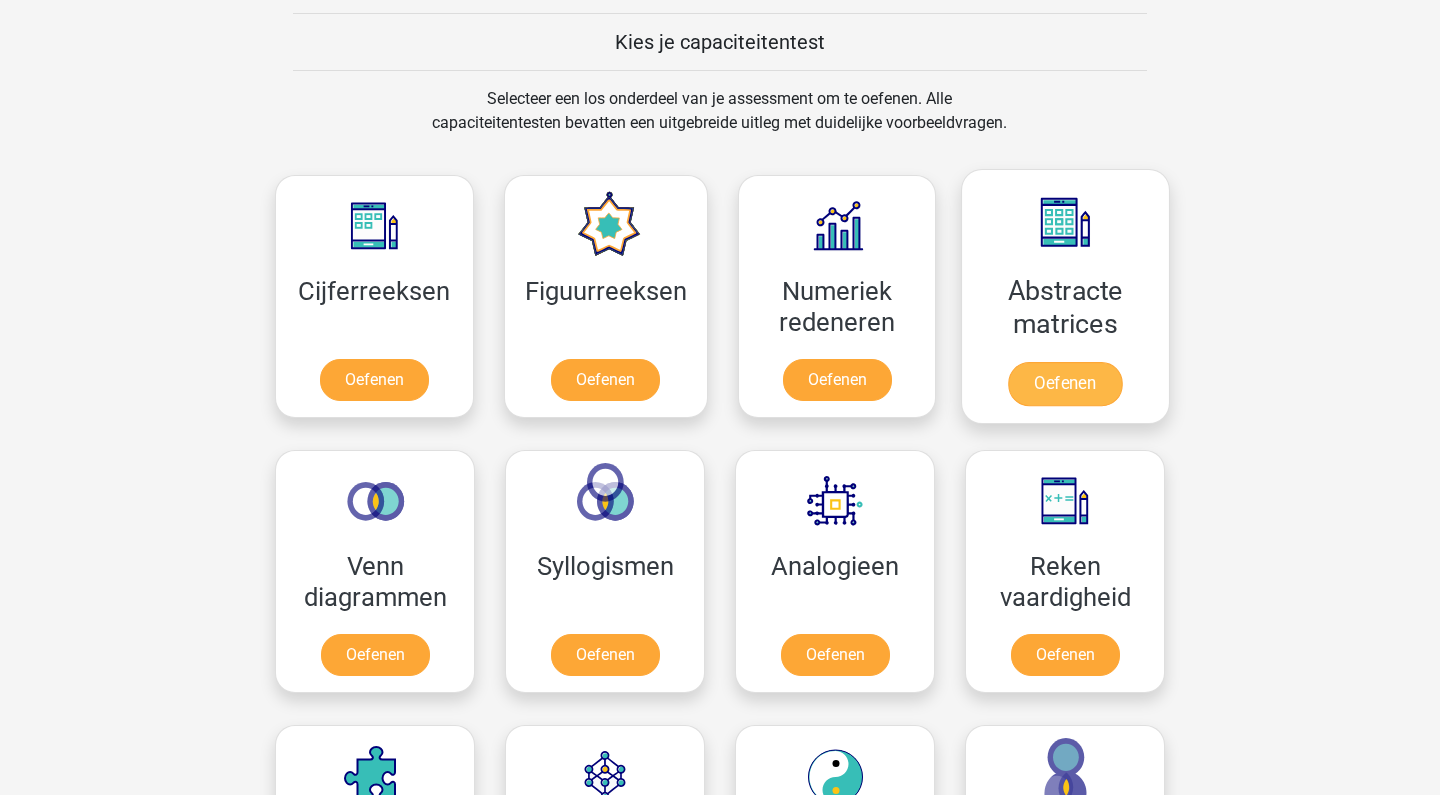 click on "Oefenen" at bounding box center (1065, 384) 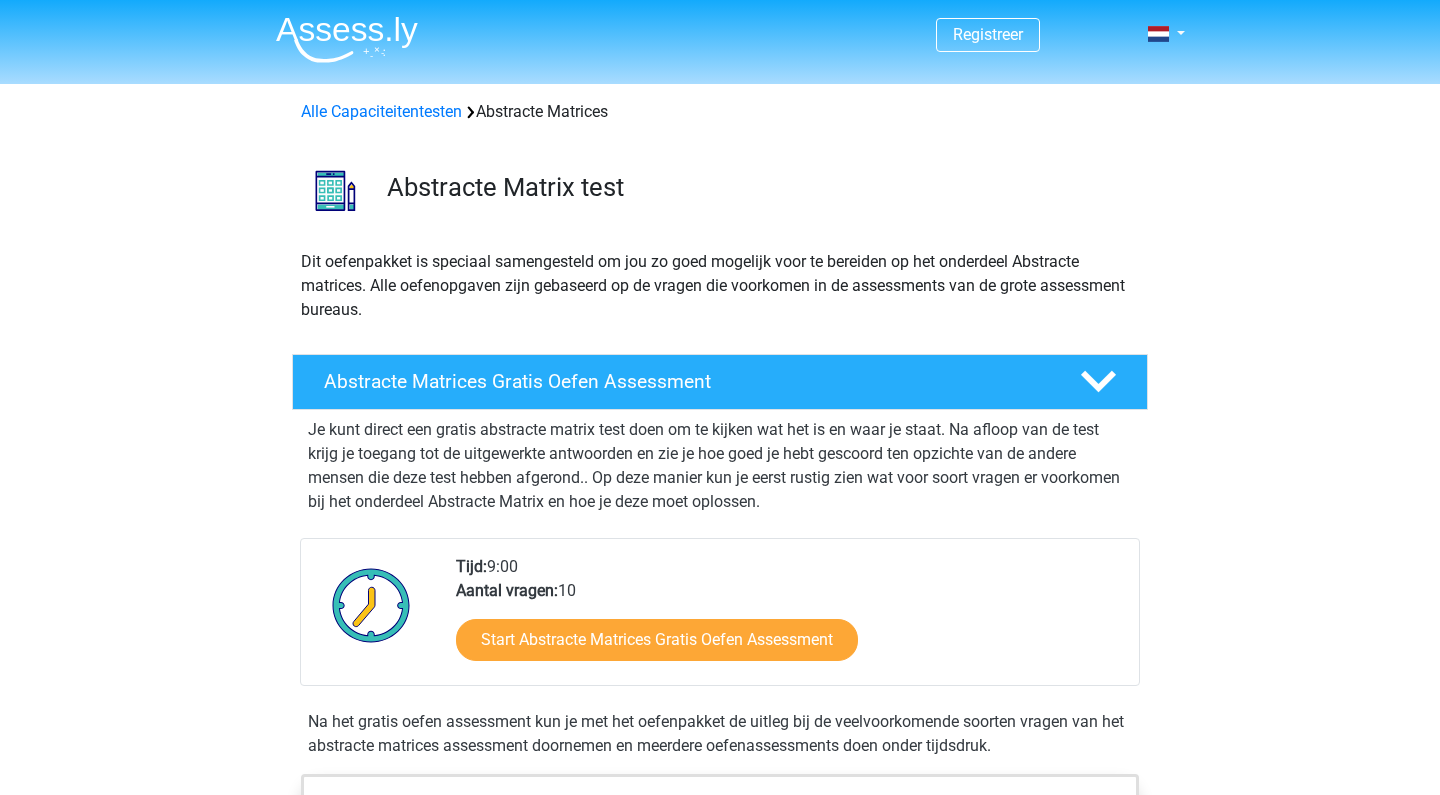scroll, scrollTop: 0, scrollLeft: 0, axis: both 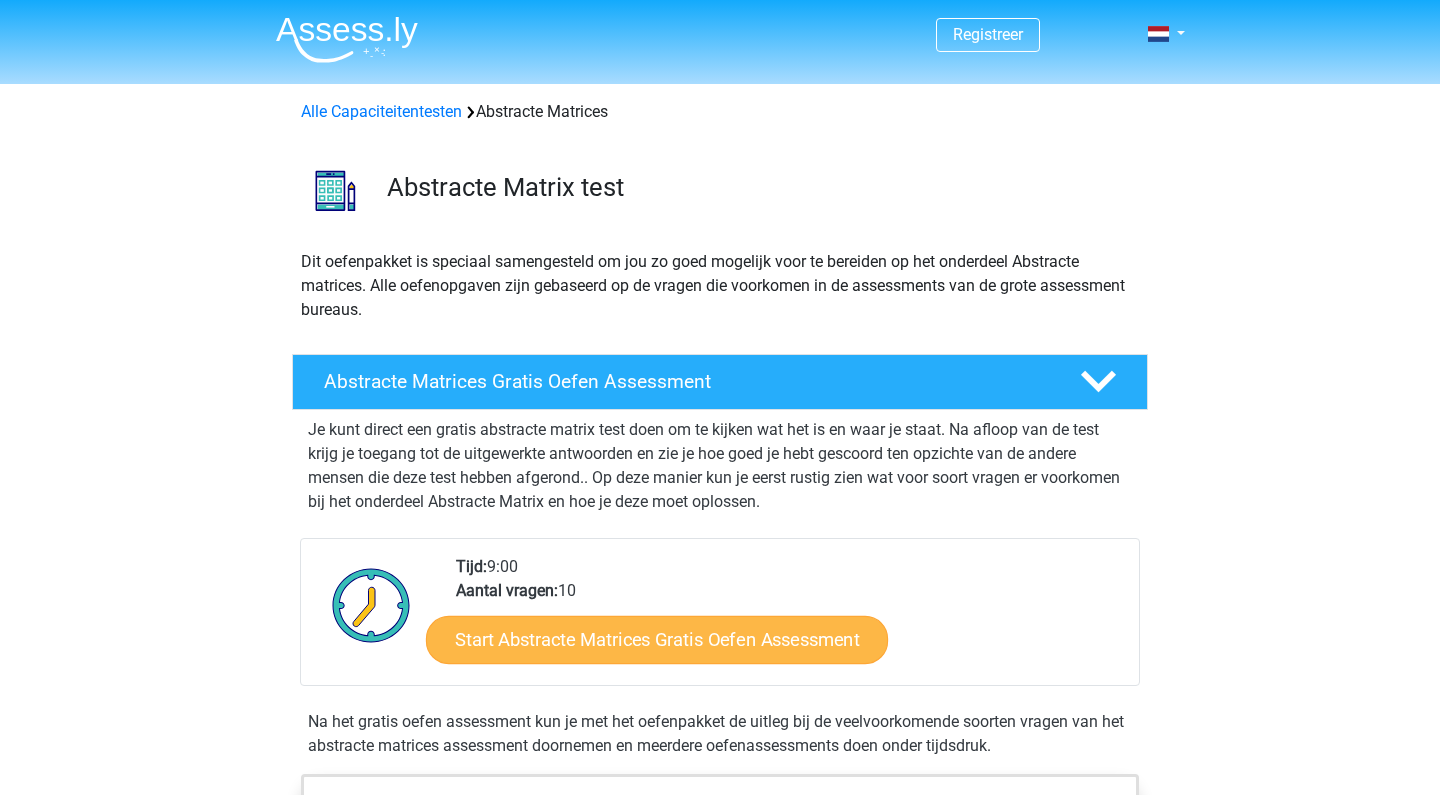 click on "Start Abstracte Matrices
Gratis Oefen Assessment" at bounding box center [657, 639] 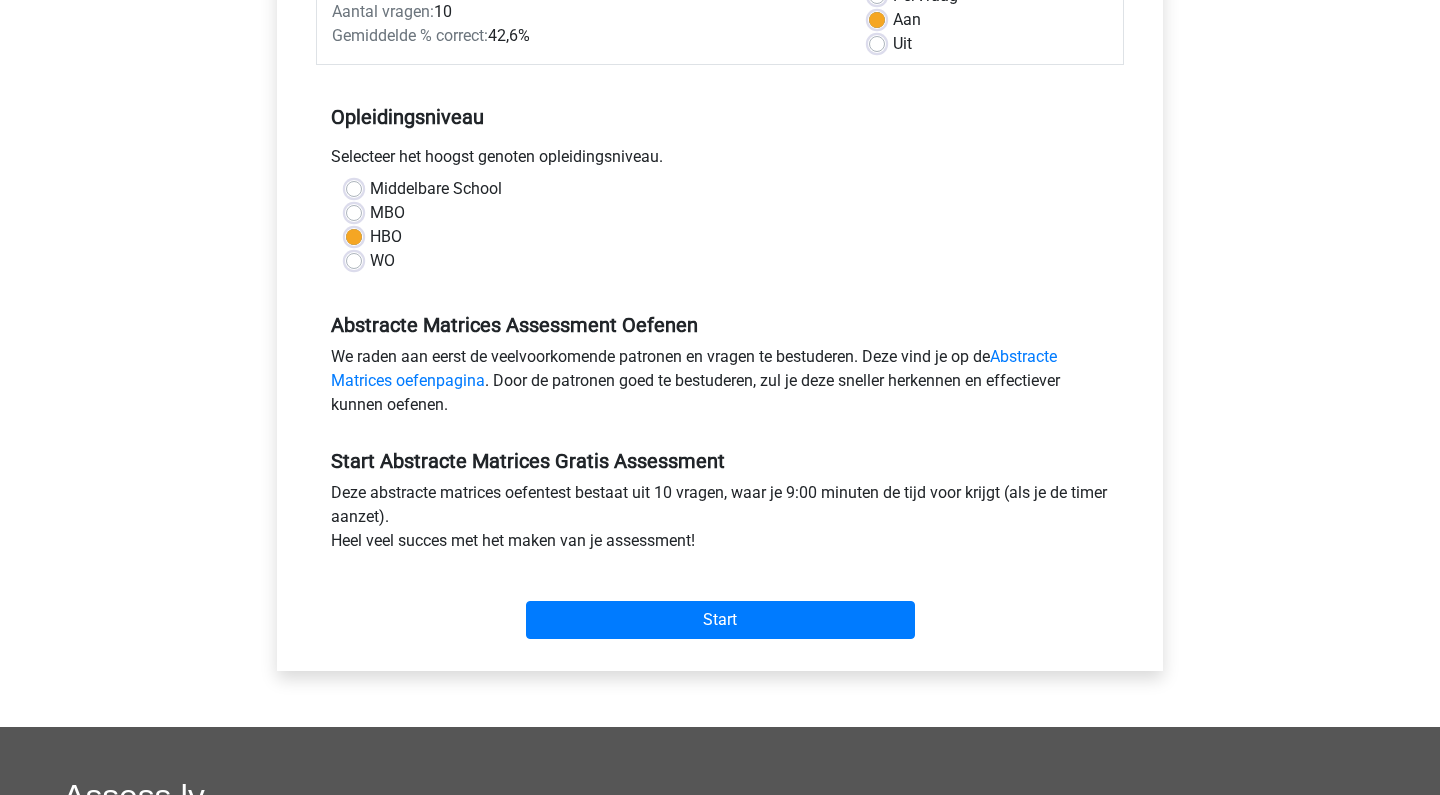 scroll, scrollTop: 673, scrollLeft: 0, axis: vertical 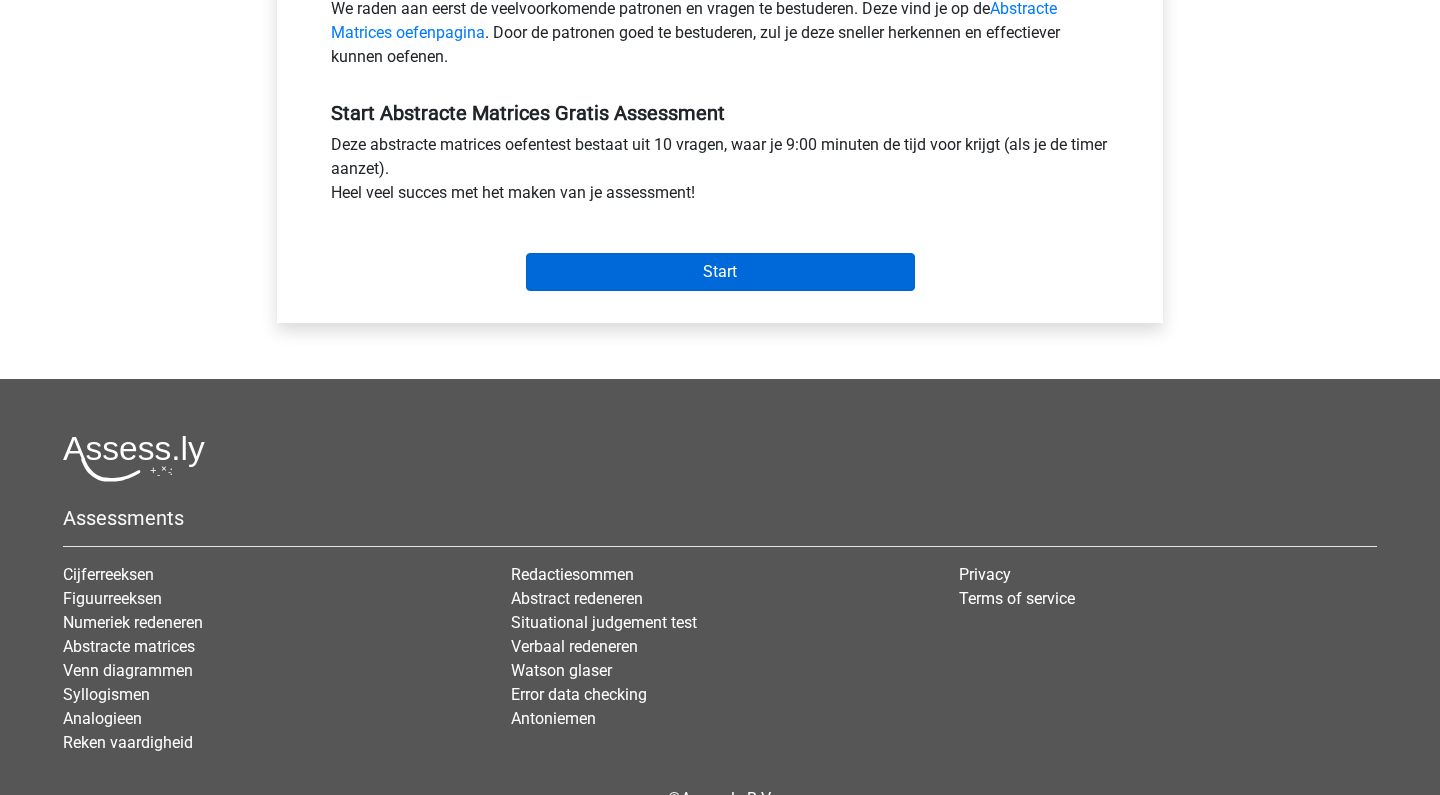 click on "Start" at bounding box center [720, 272] 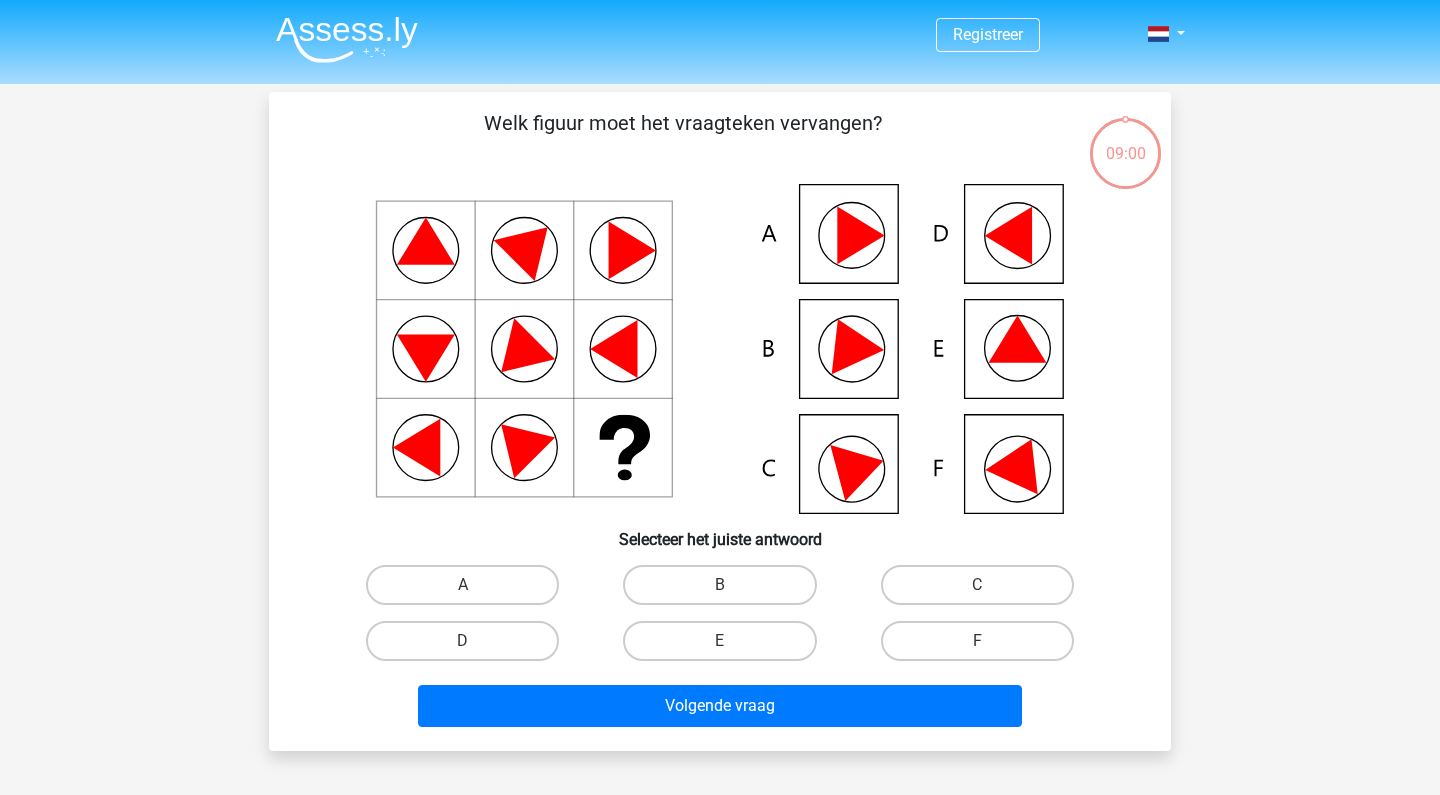 scroll, scrollTop: 0, scrollLeft: 0, axis: both 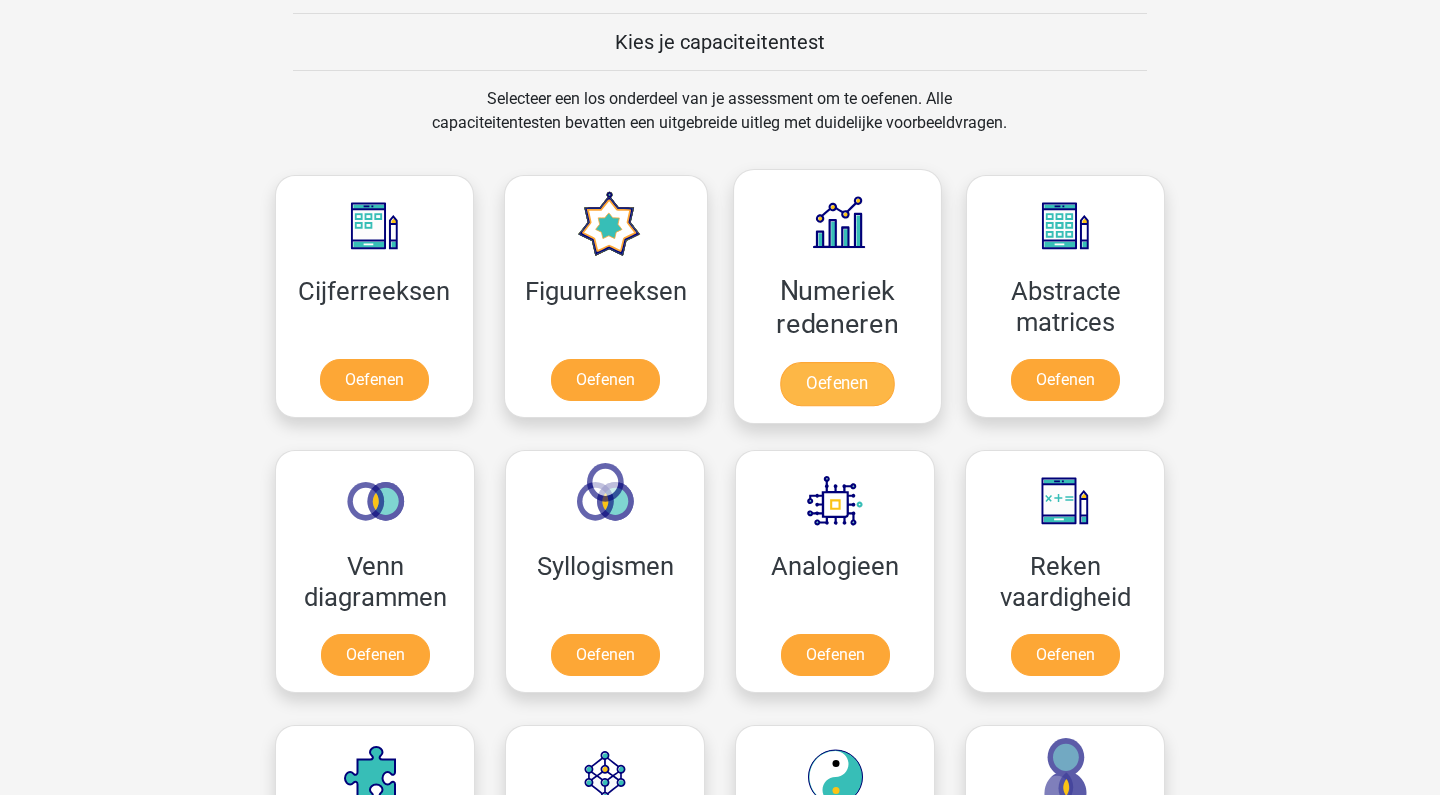 click on "Oefenen" at bounding box center [837, 384] 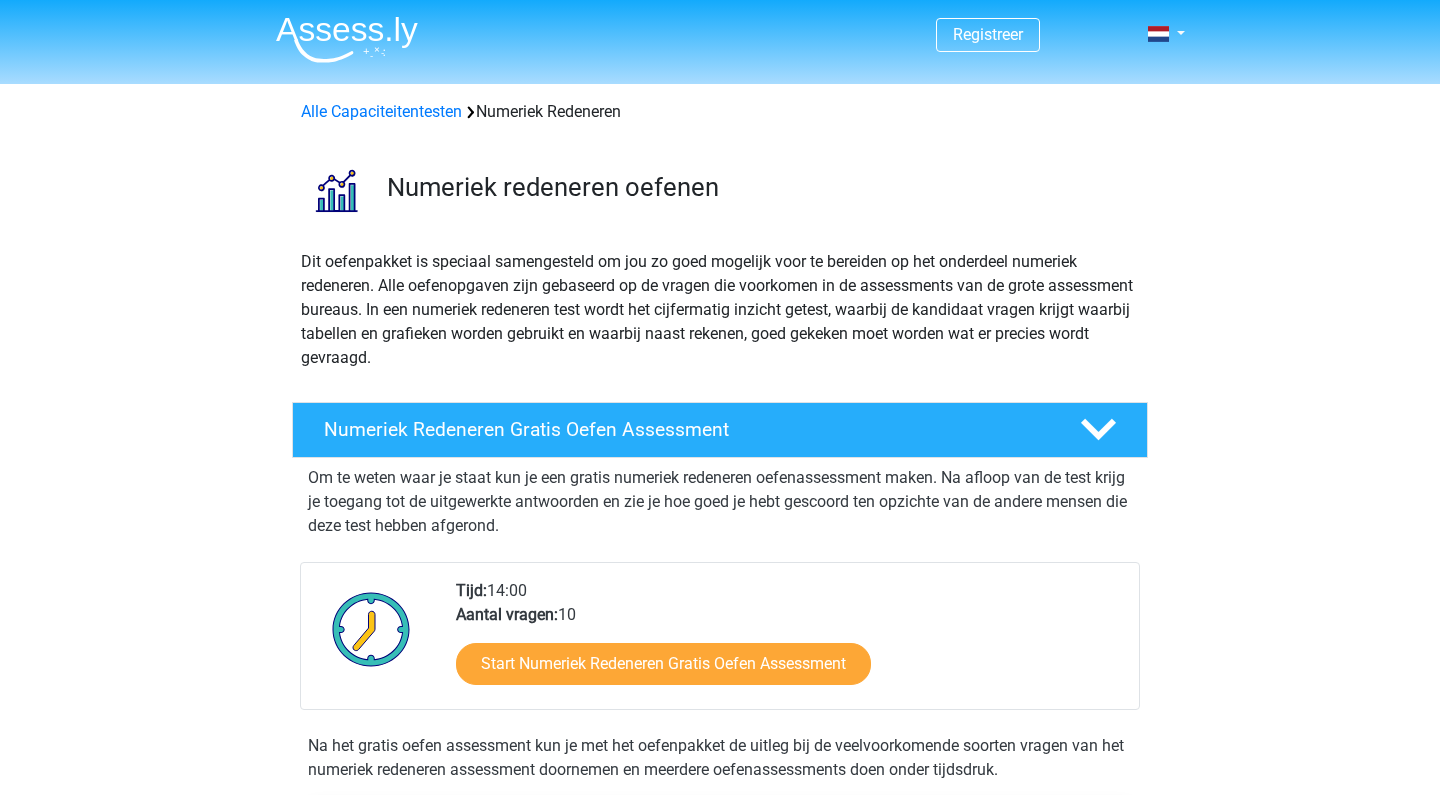 scroll, scrollTop: 0, scrollLeft: 0, axis: both 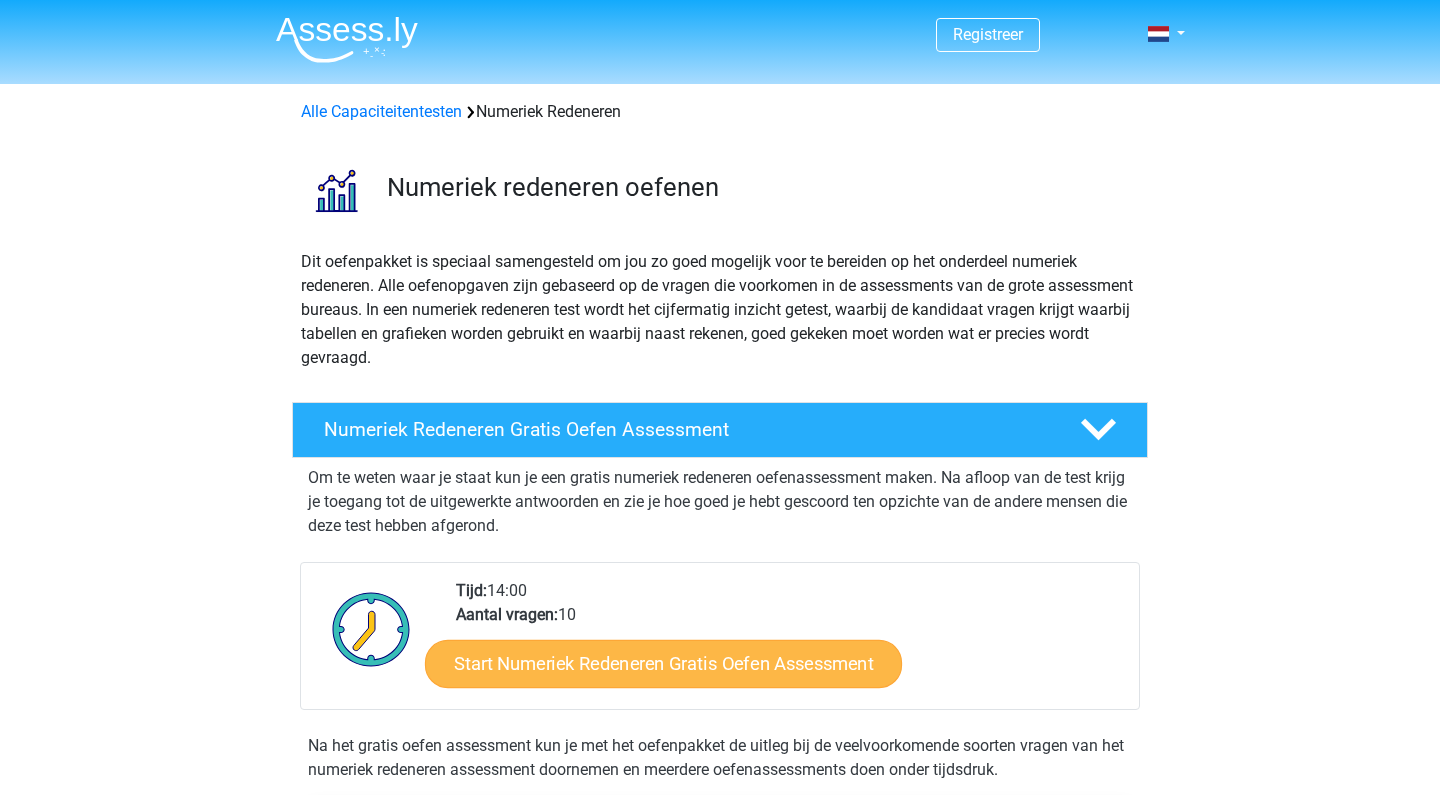 click on "Start Numeriek Redeneren
Gratis Oefen Assessment" at bounding box center (663, 663) 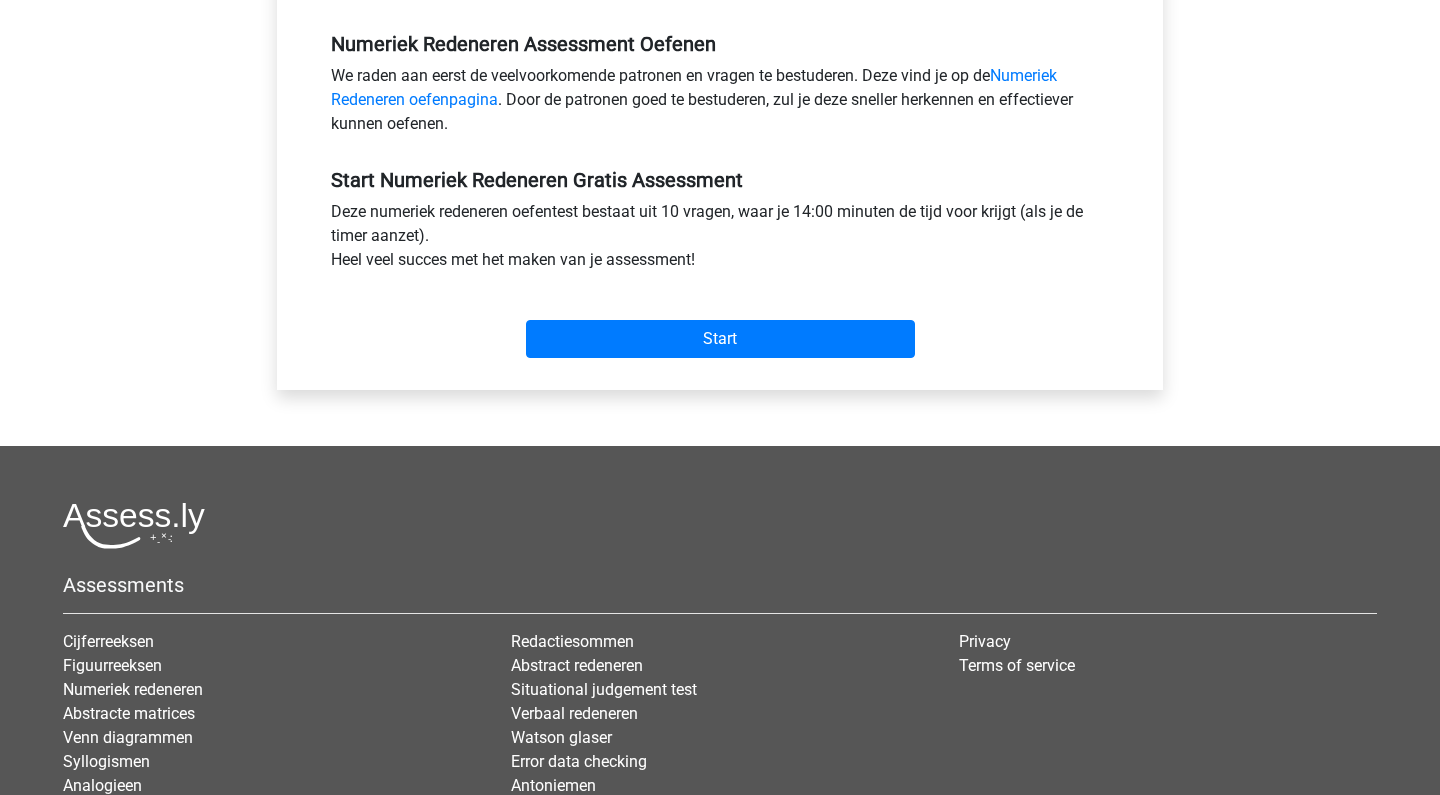 scroll, scrollTop: 701, scrollLeft: 0, axis: vertical 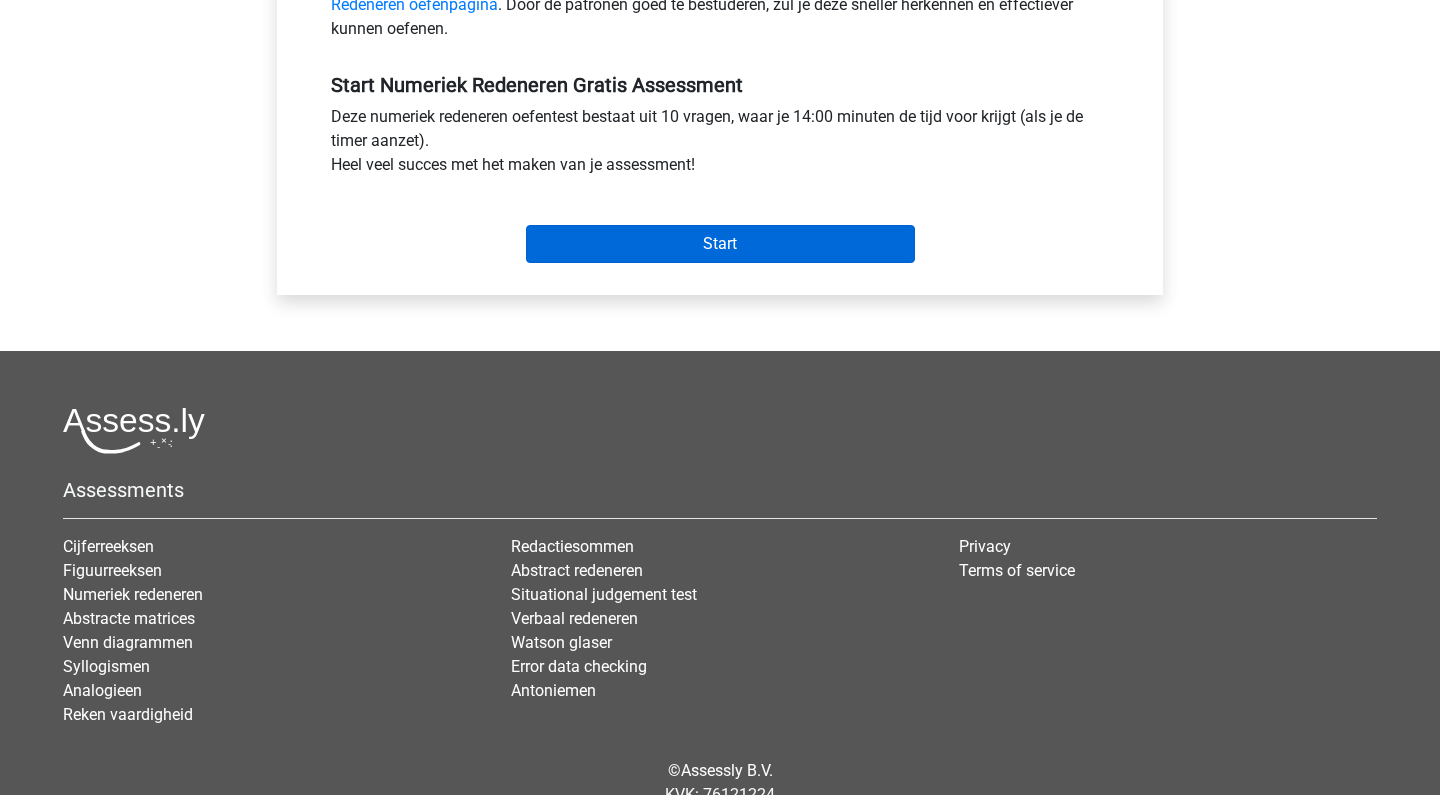 click on "Start" at bounding box center (720, 244) 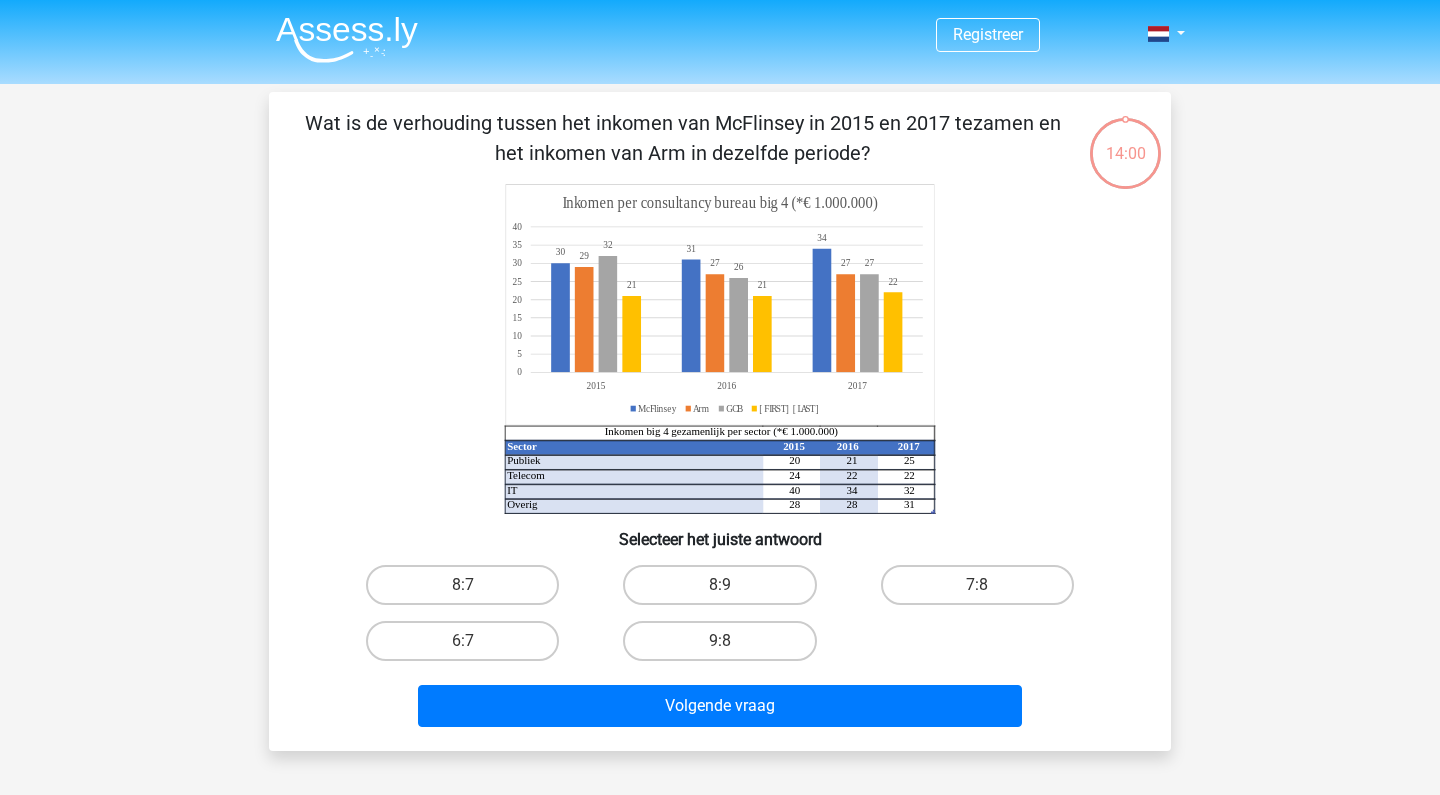 scroll, scrollTop: 0, scrollLeft: 0, axis: both 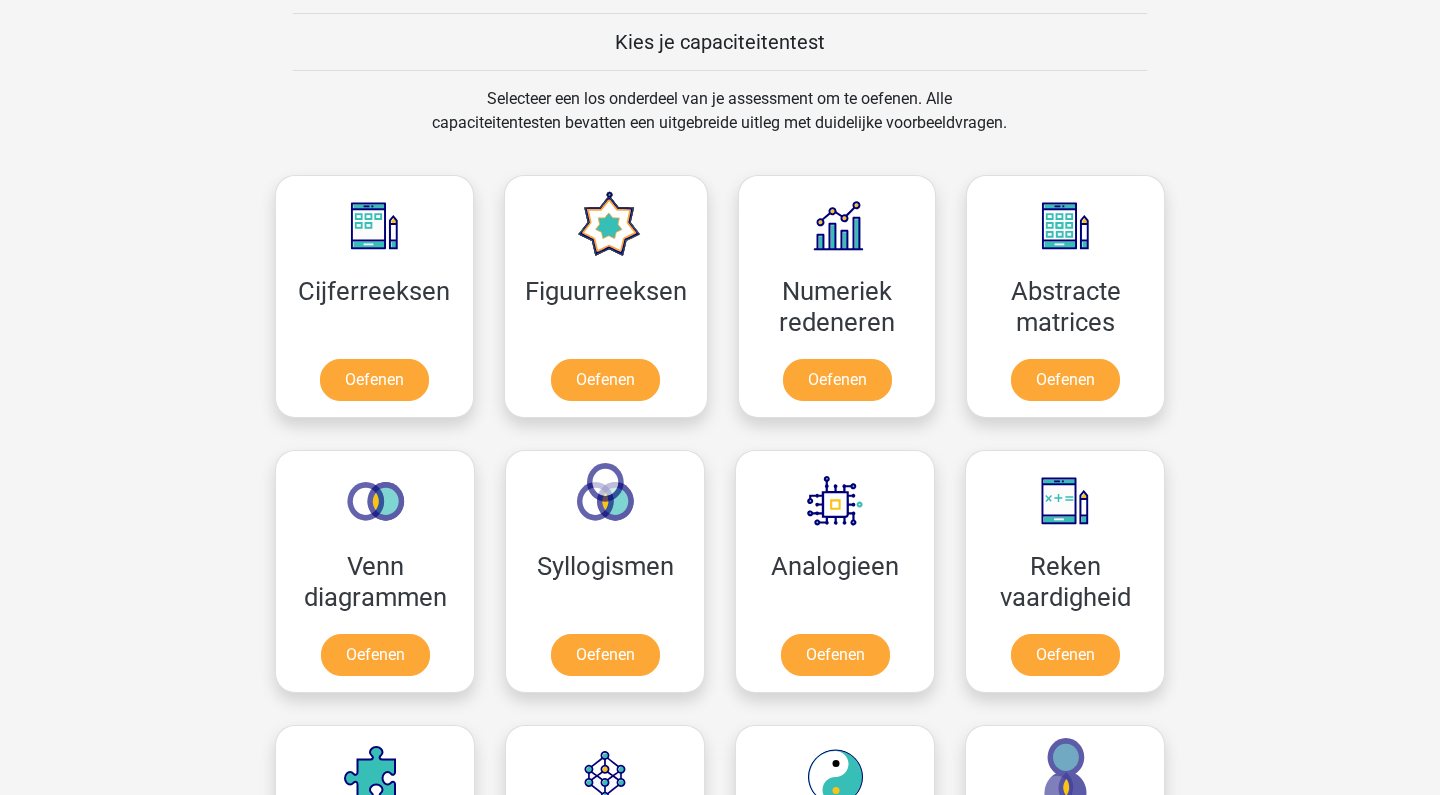click on "Registreer
Nederlands
English" at bounding box center (720, 823) 